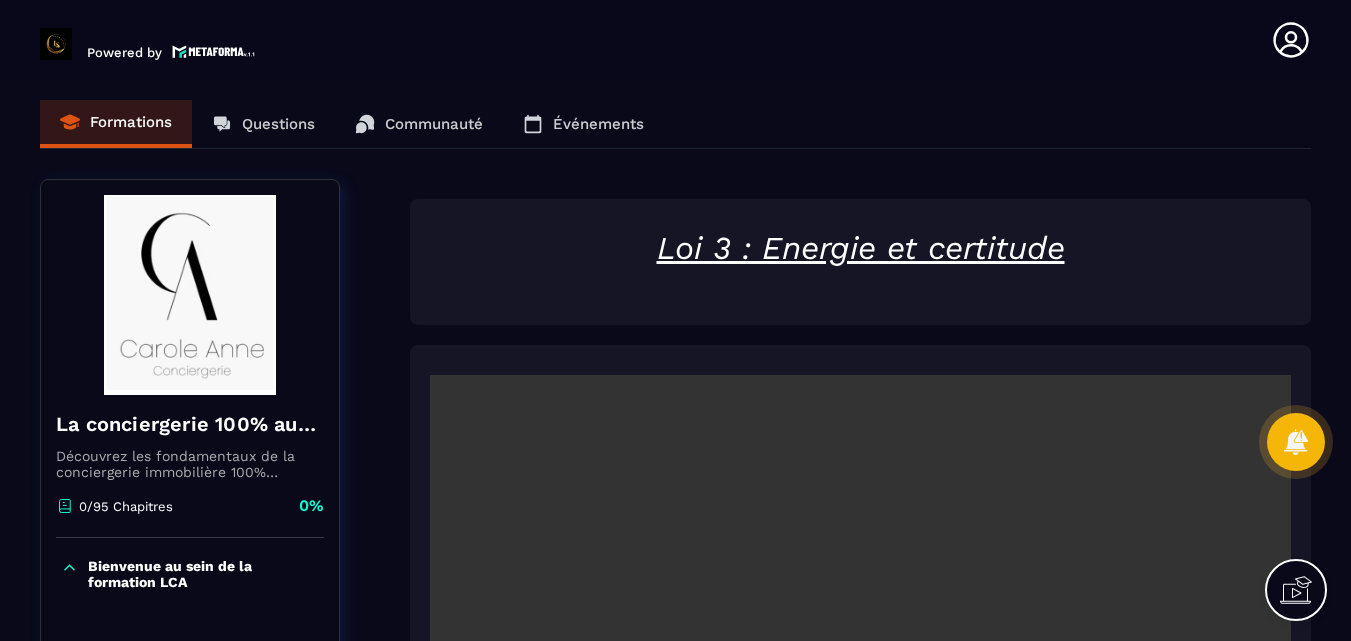 scroll, scrollTop: 0, scrollLeft: 0, axis: both 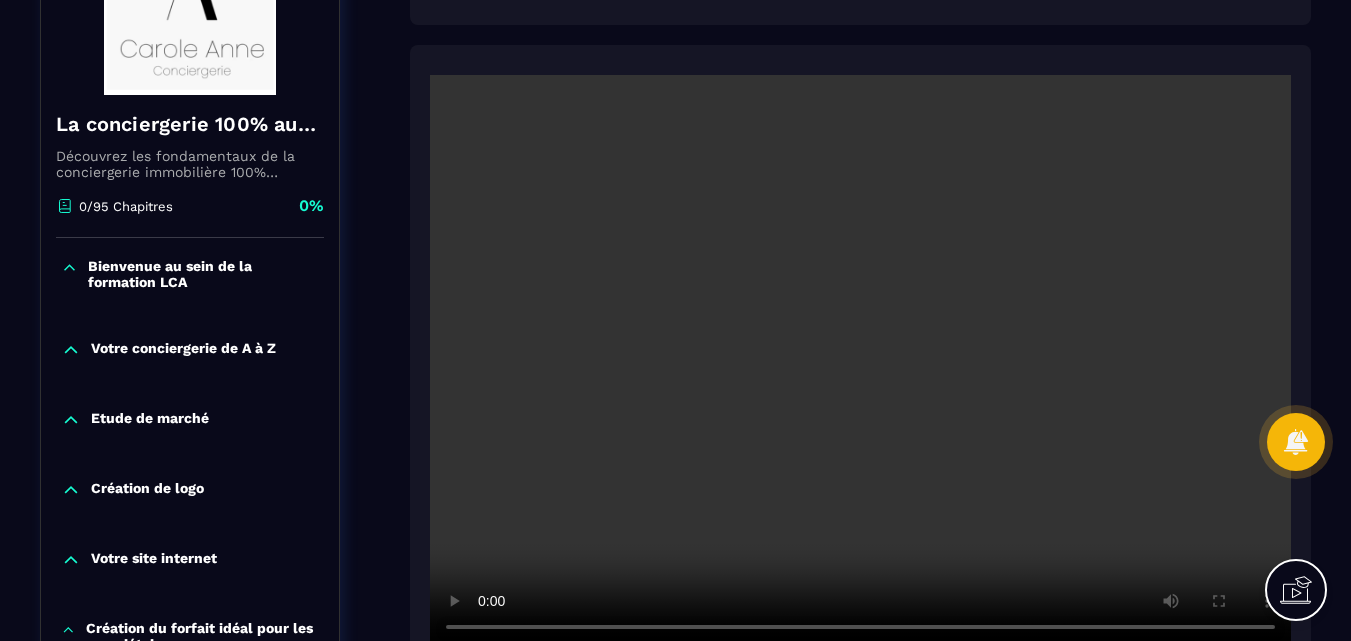 click at bounding box center (860, 362) 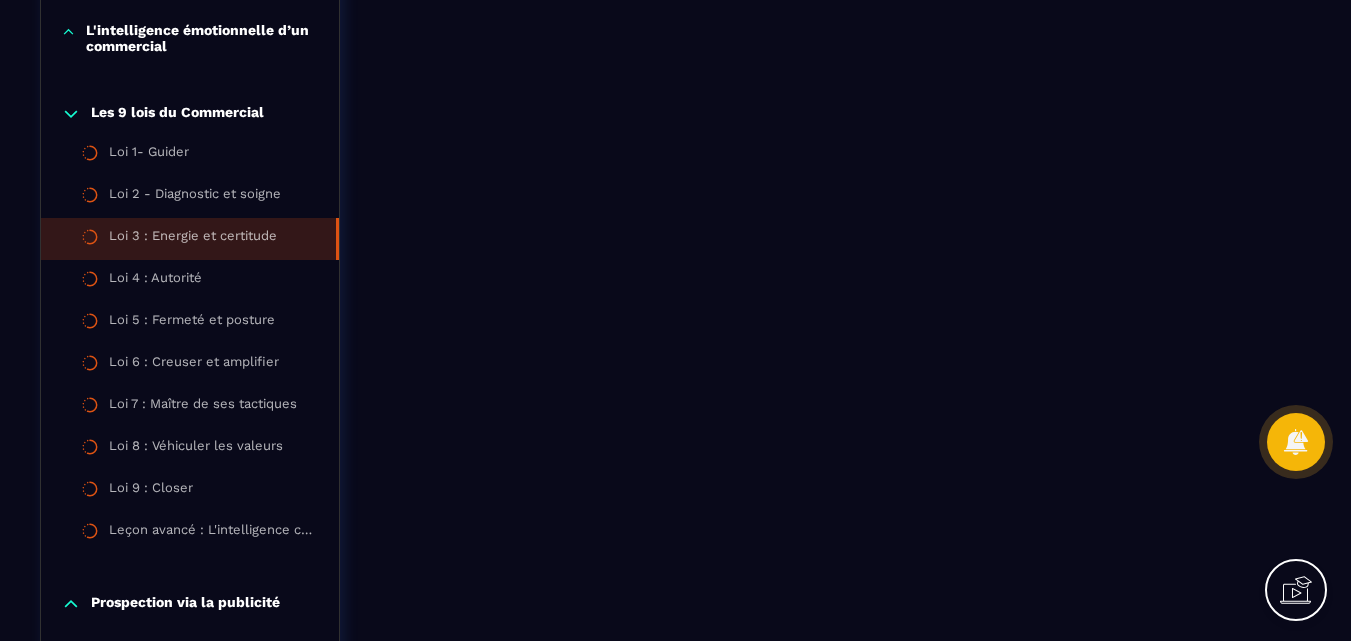 scroll, scrollTop: 1500, scrollLeft: 0, axis: vertical 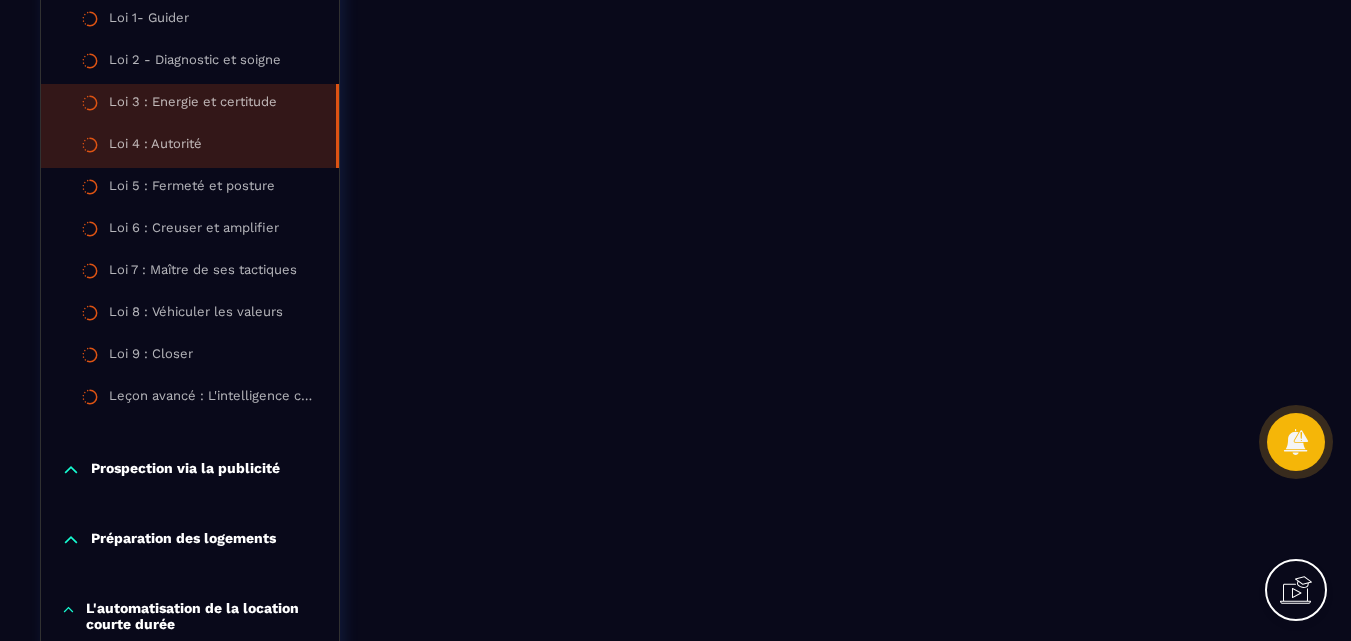 click on "Loi 4 : Autorité" at bounding box center [155, 147] 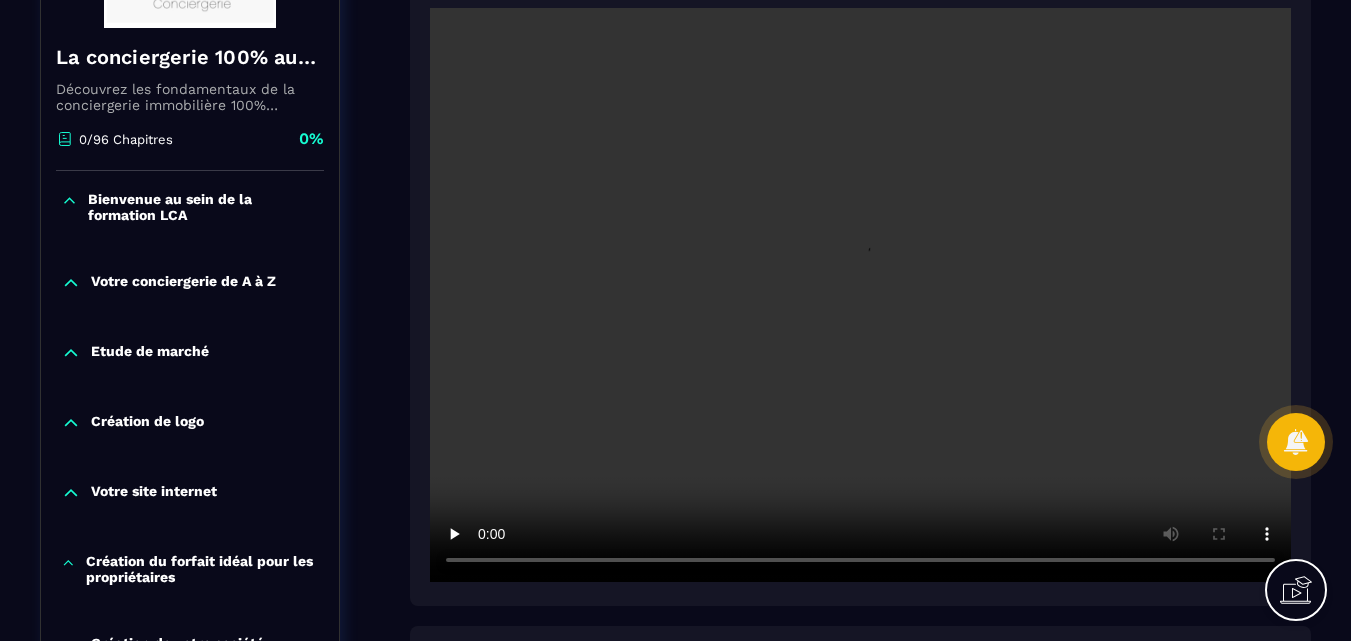 scroll, scrollTop: 400, scrollLeft: 0, axis: vertical 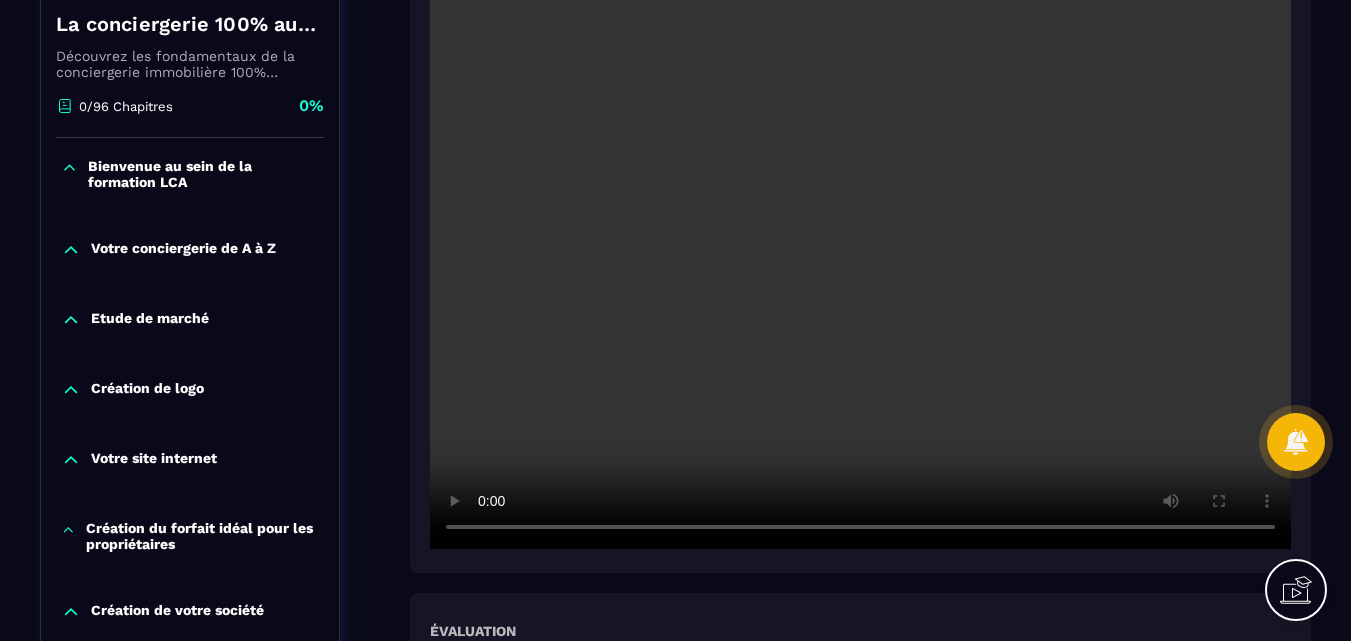 click at bounding box center (860, 262) 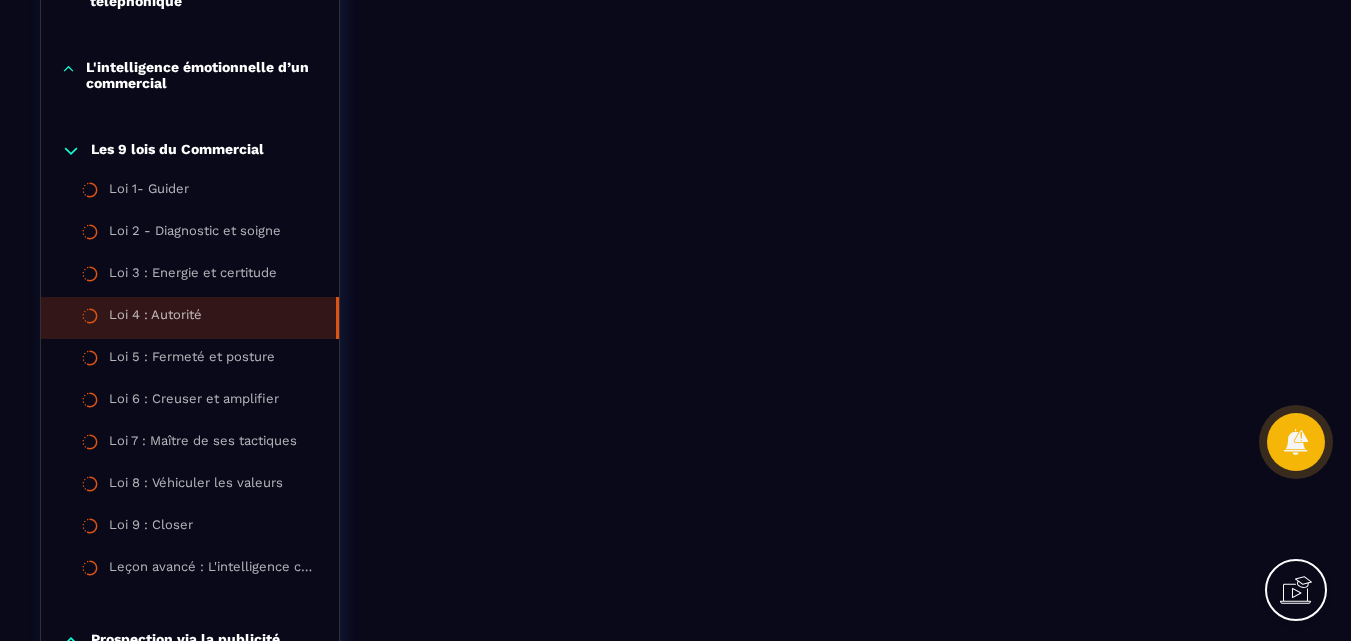 scroll, scrollTop: 1500, scrollLeft: 0, axis: vertical 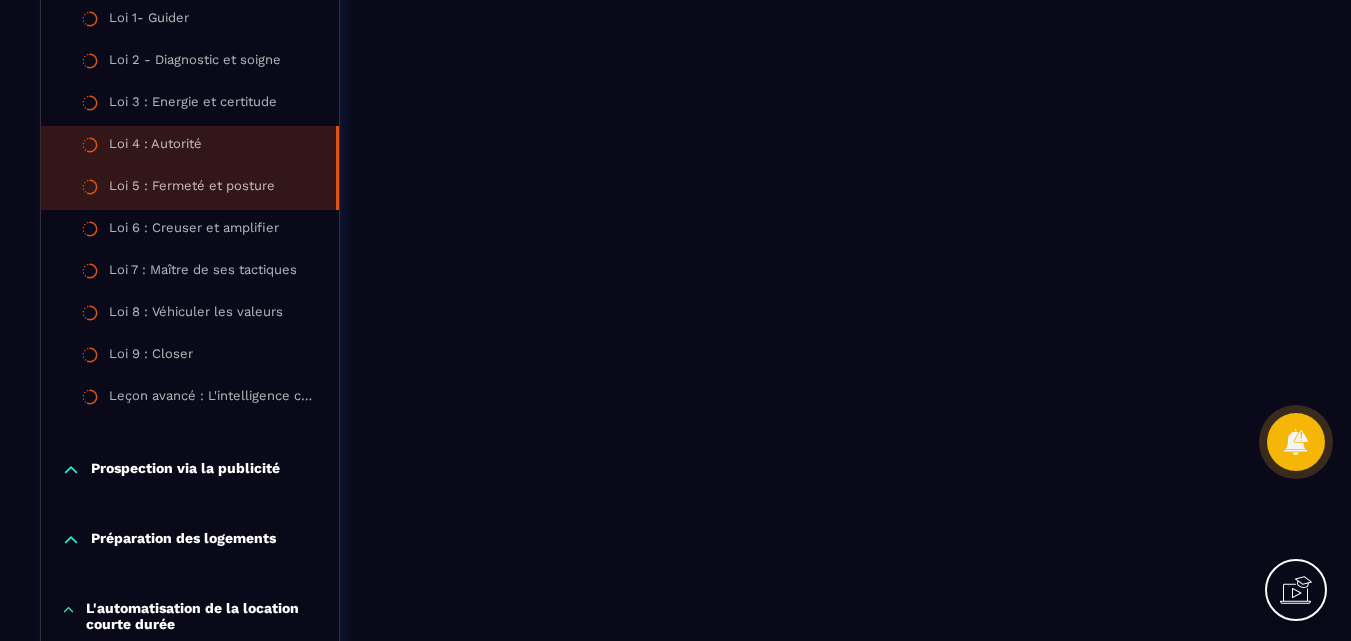 click on "Loi 5 : Fermeté et posture" at bounding box center [192, 189] 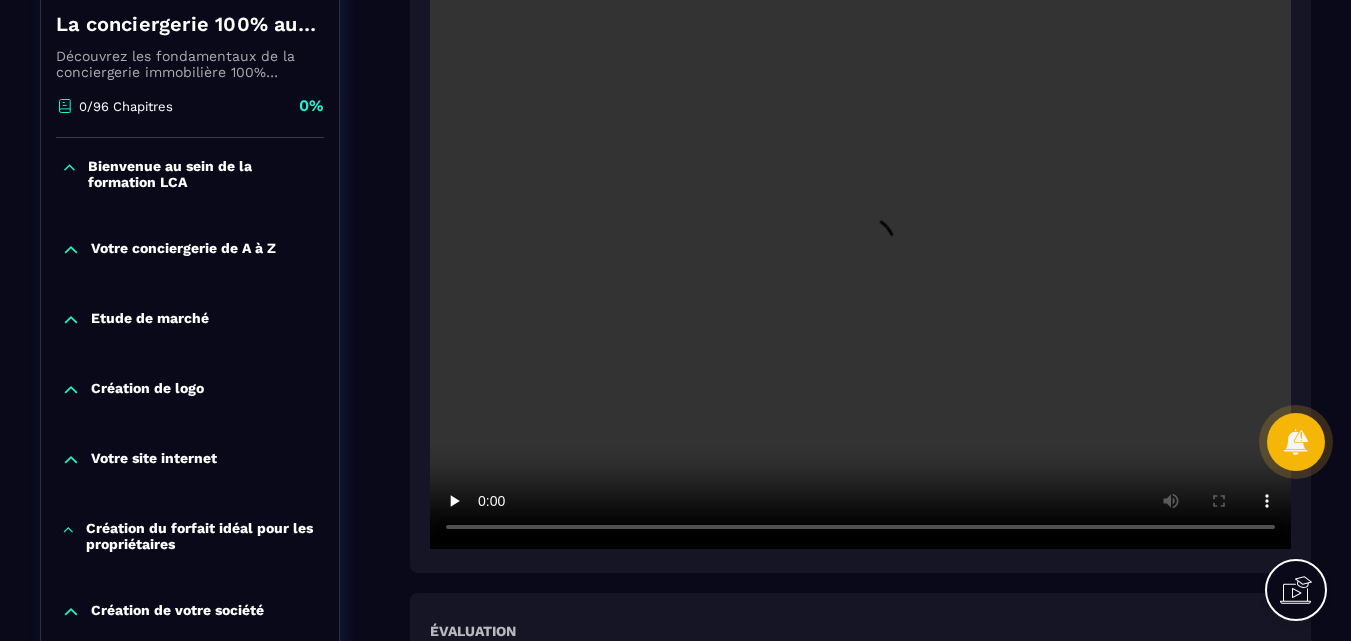 scroll, scrollTop: 300, scrollLeft: 0, axis: vertical 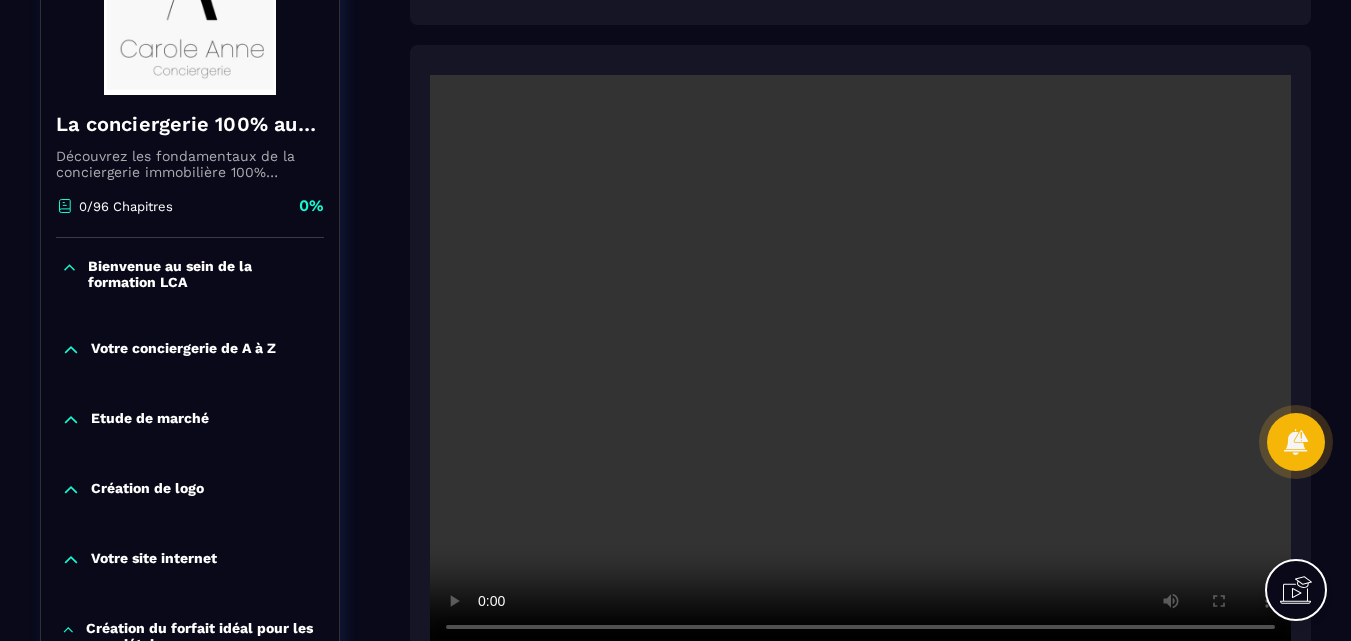 click at bounding box center [860, 362] 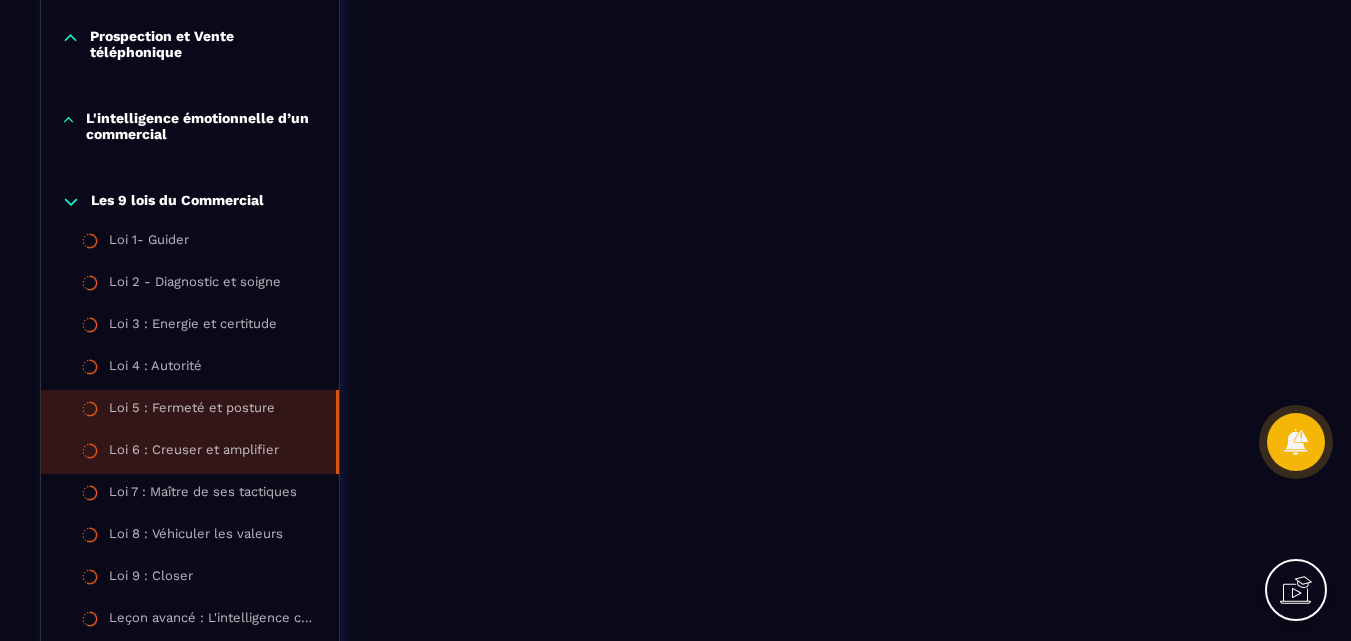 scroll, scrollTop: 1300, scrollLeft: 0, axis: vertical 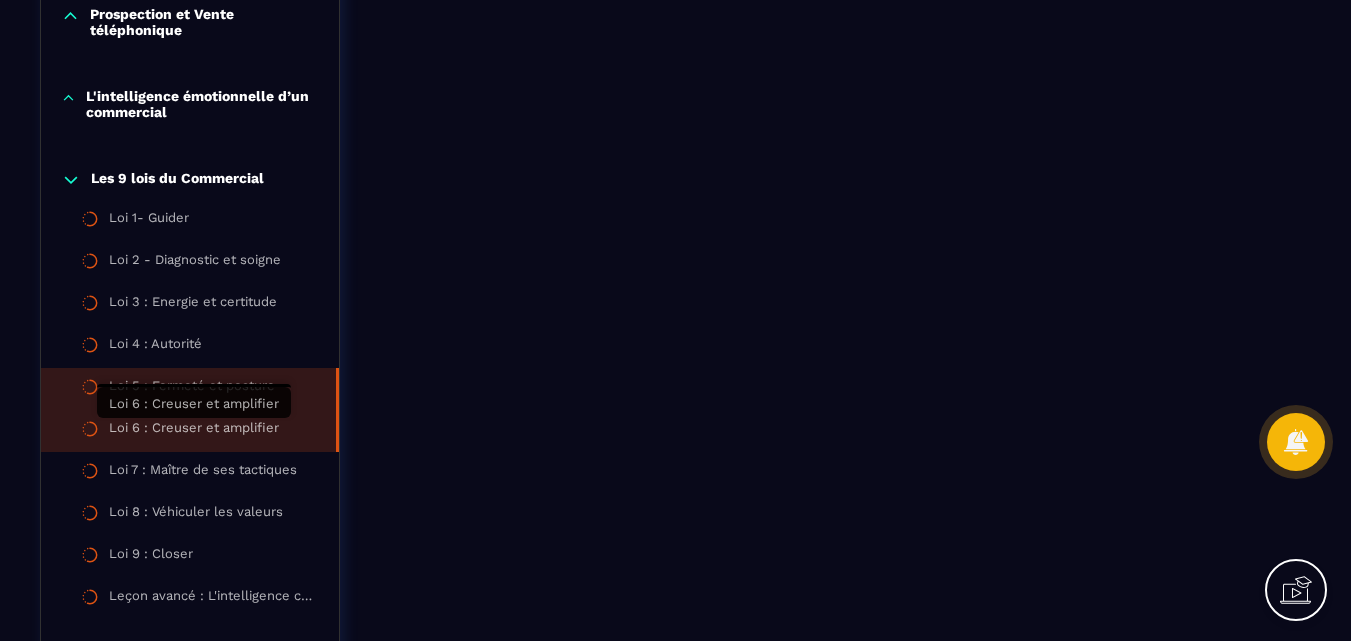 click on "Loi 6 : Creuser et amplifier" at bounding box center (194, 431) 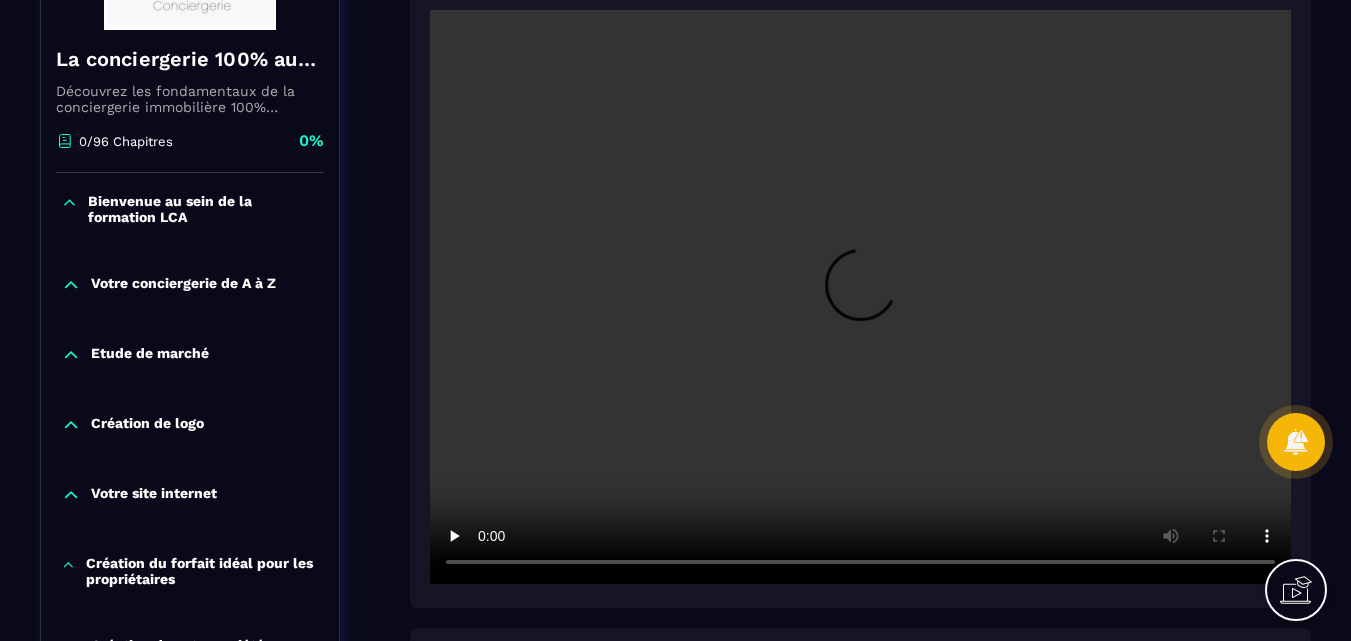 scroll, scrollTop: 400, scrollLeft: 0, axis: vertical 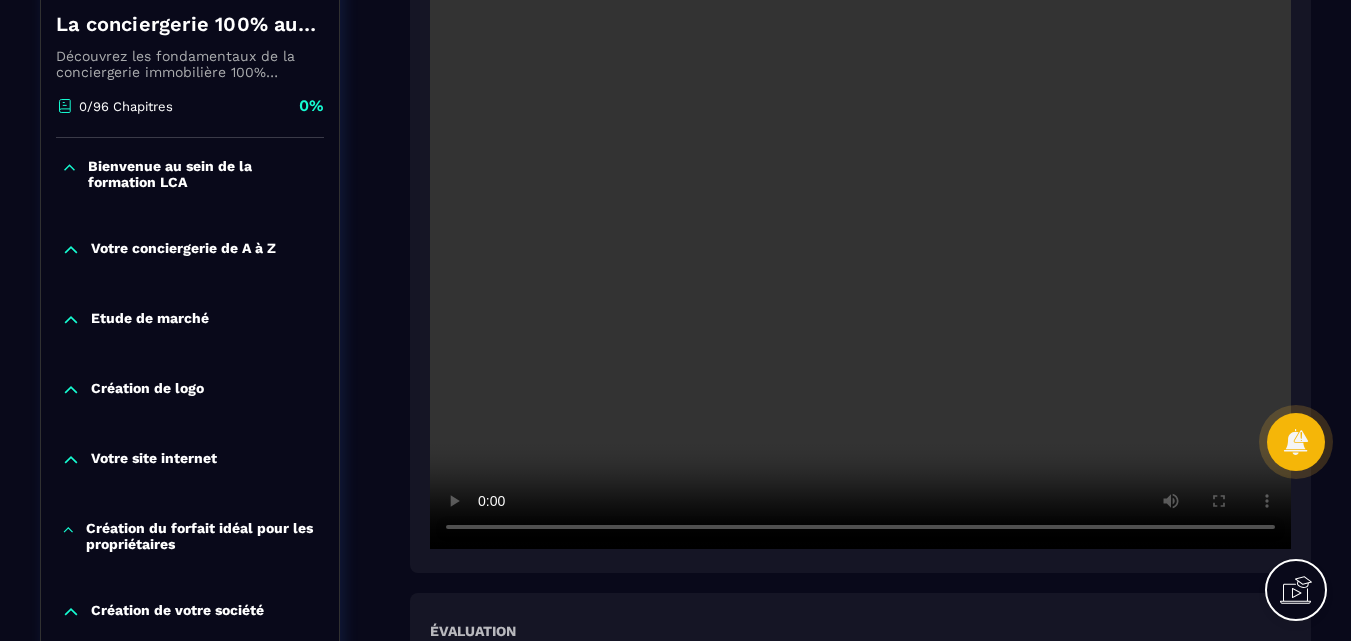 click at bounding box center (860, 262) 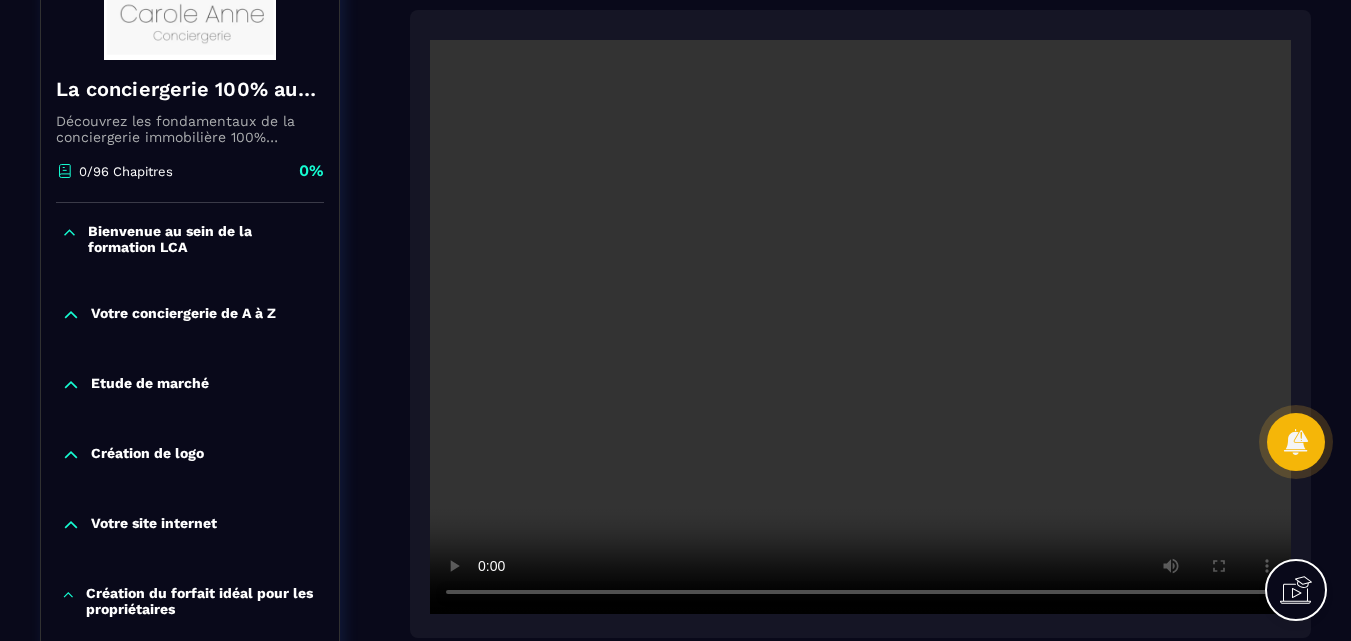 scroll, scrollTop: 300, scrollLeft: 0, axis: vertical 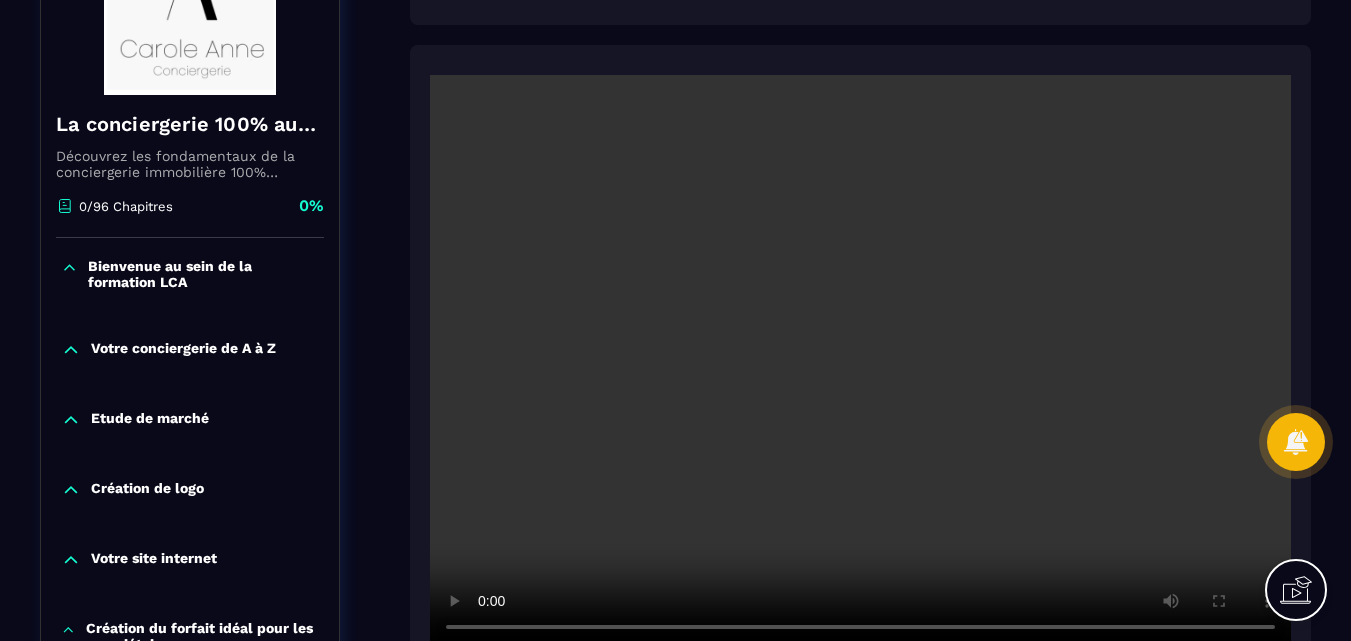 click at bounding box center (860, 362) 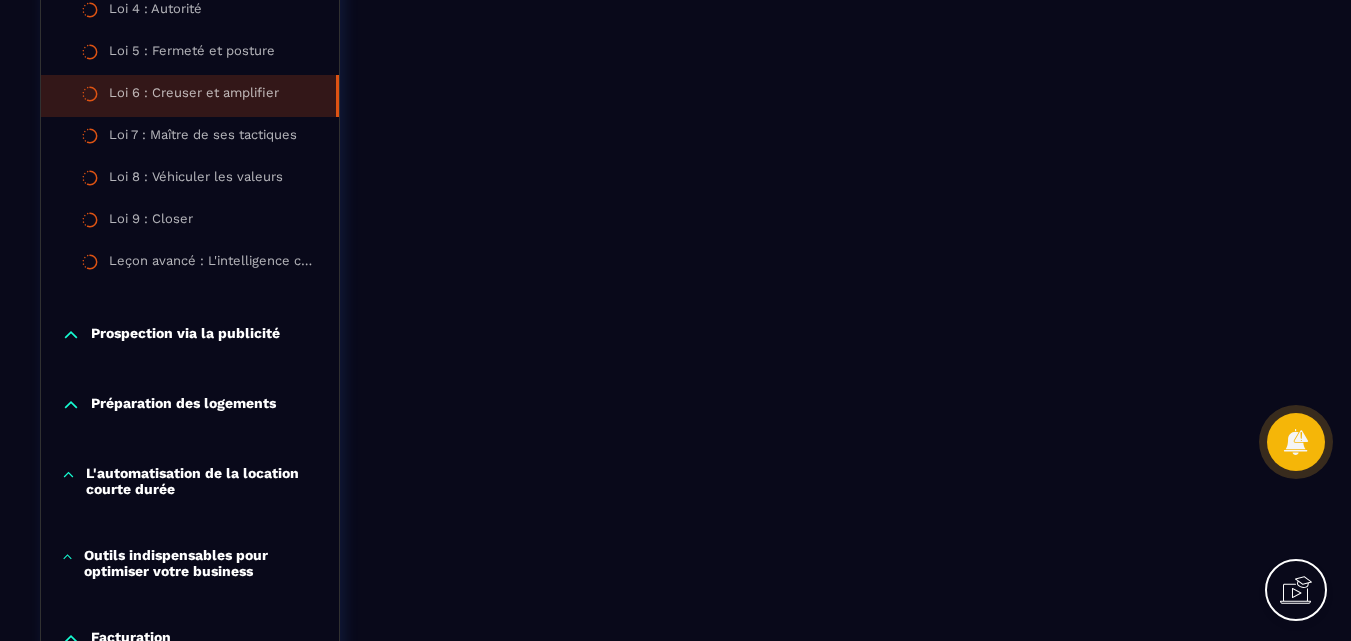scroll, scrollTop: 1600, scrollLeft: 0, axis: vertical 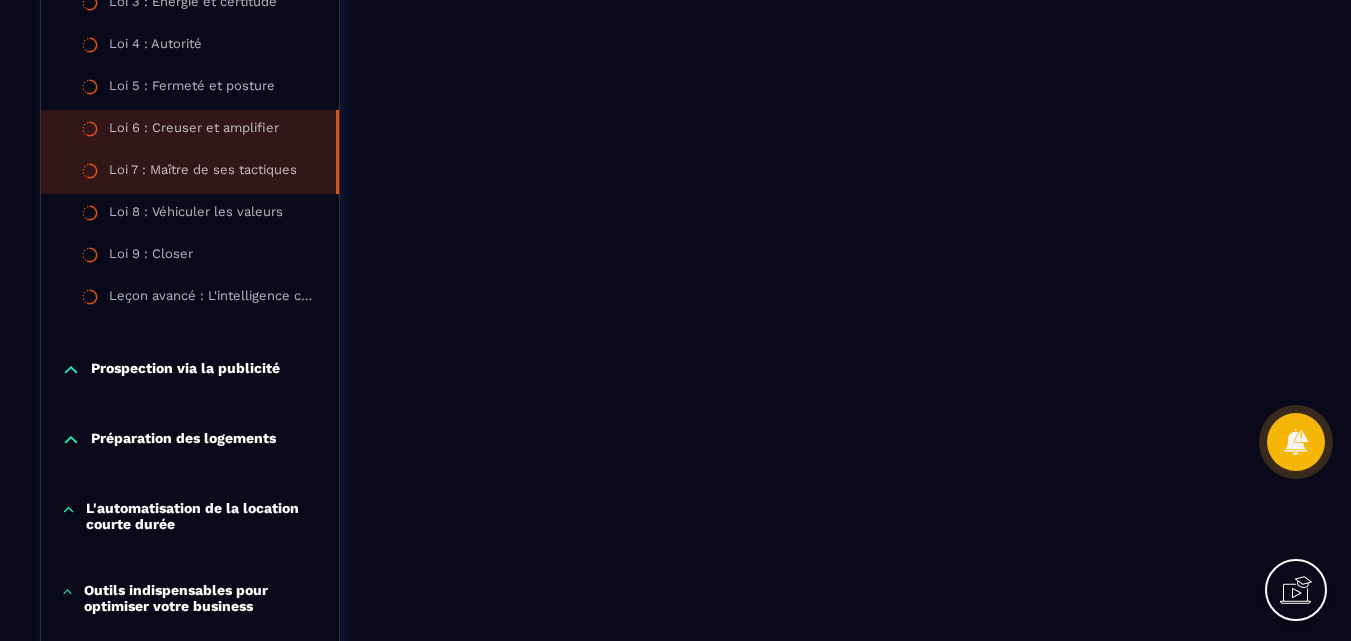 click on "Loi 7 : Maître de ses tactiques" at bounding box center (203, 173) 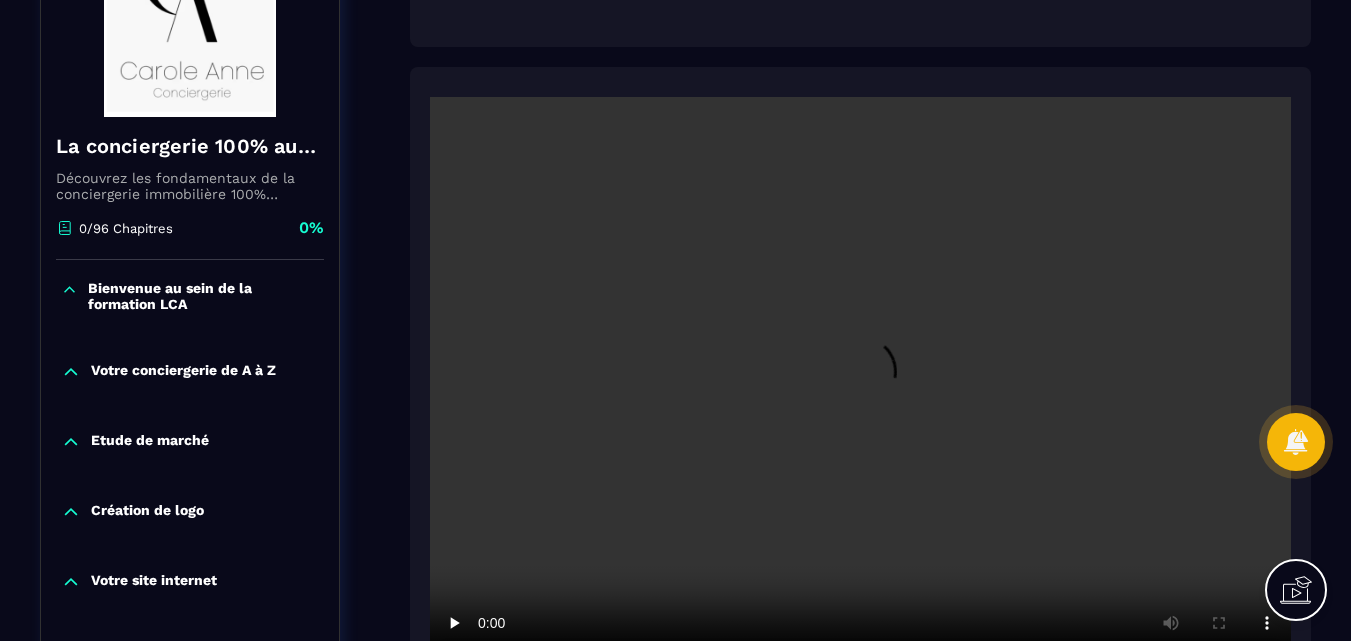 scroll, scrollTop: 300, scrollLeft: 0, axis: vertical 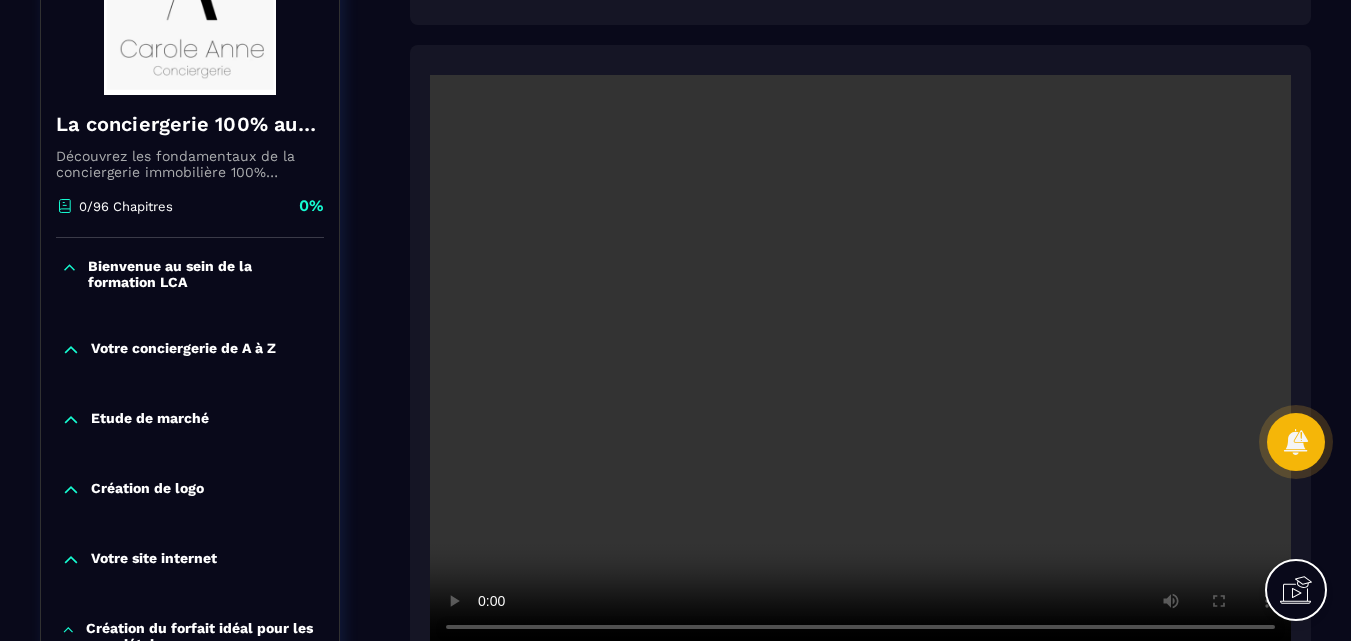 click at bounding box center (860, 362) 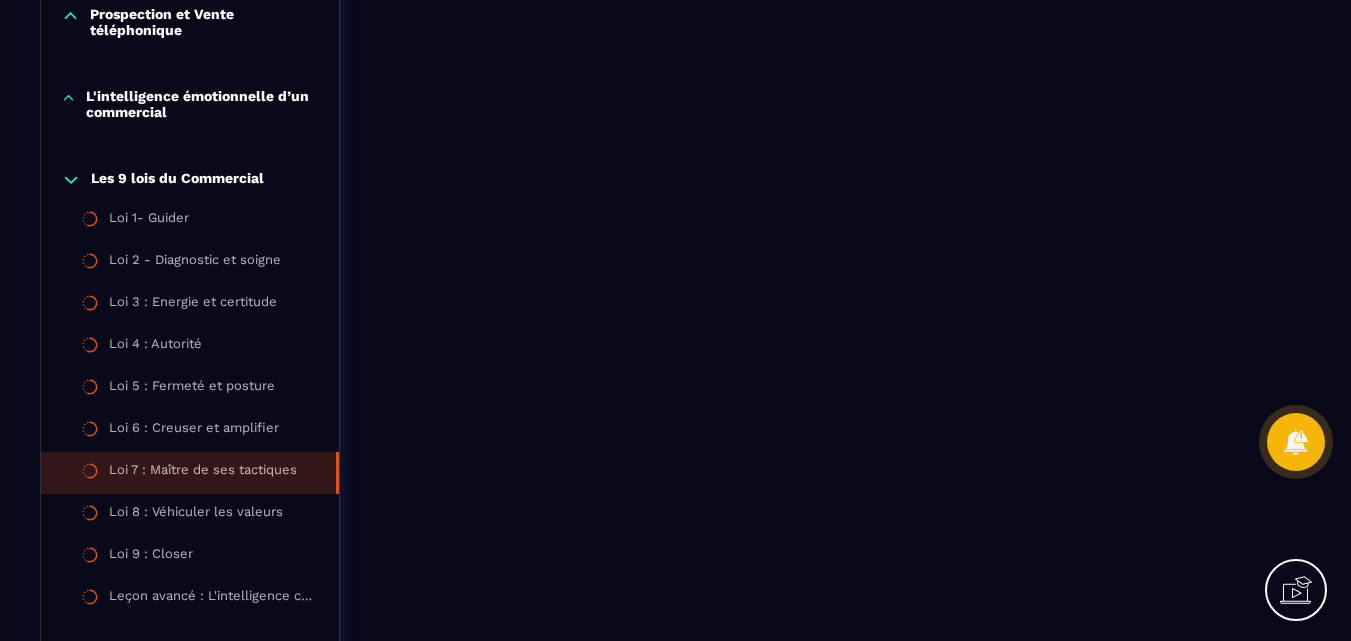 scroll, scrollTop: 1400, scrollLeft: 0, axis: vertical 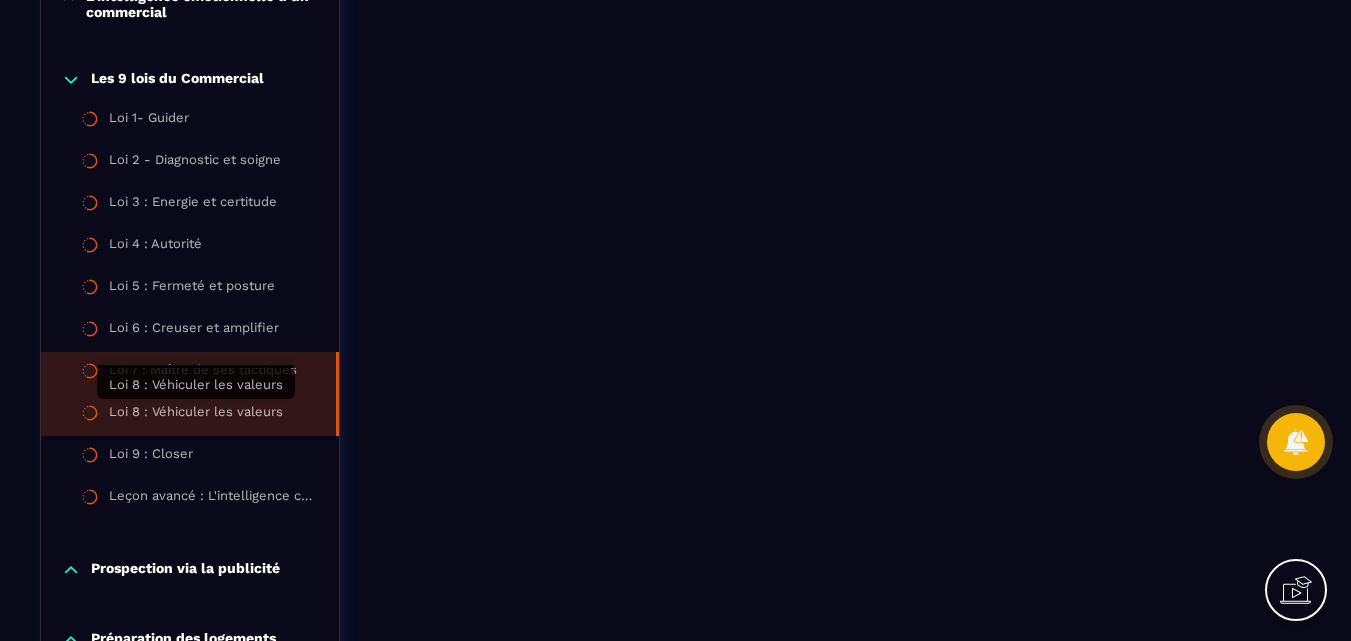 click on "Loi 8 : Véhiculer les valeurs" at bounding box center (196, 415) 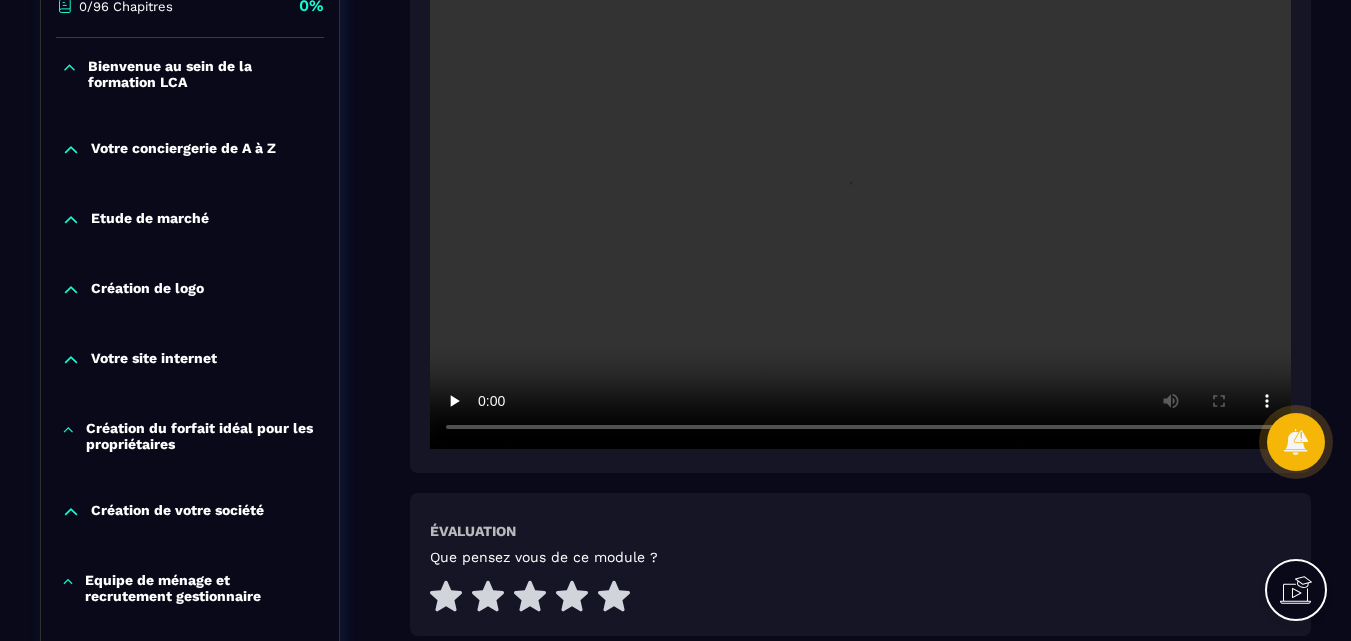 scroll, scrollTop: 400, scrollLeft: 0, axis: vertical 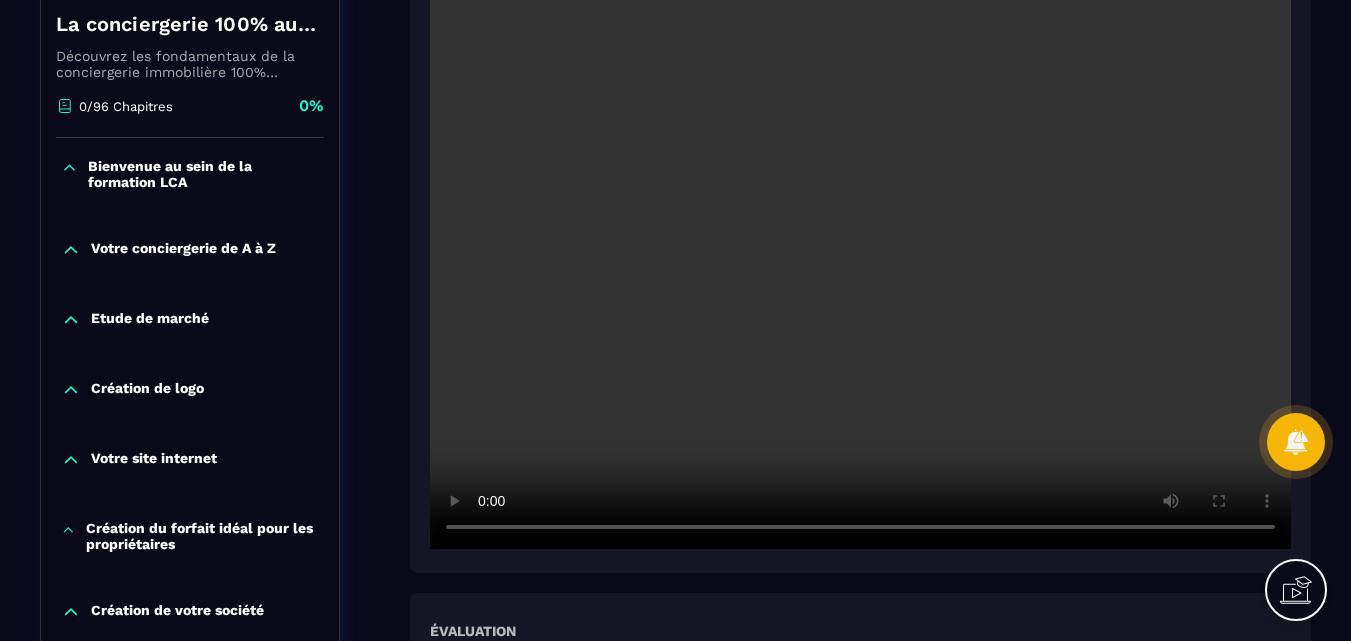 click at bounding box center (860, 262) 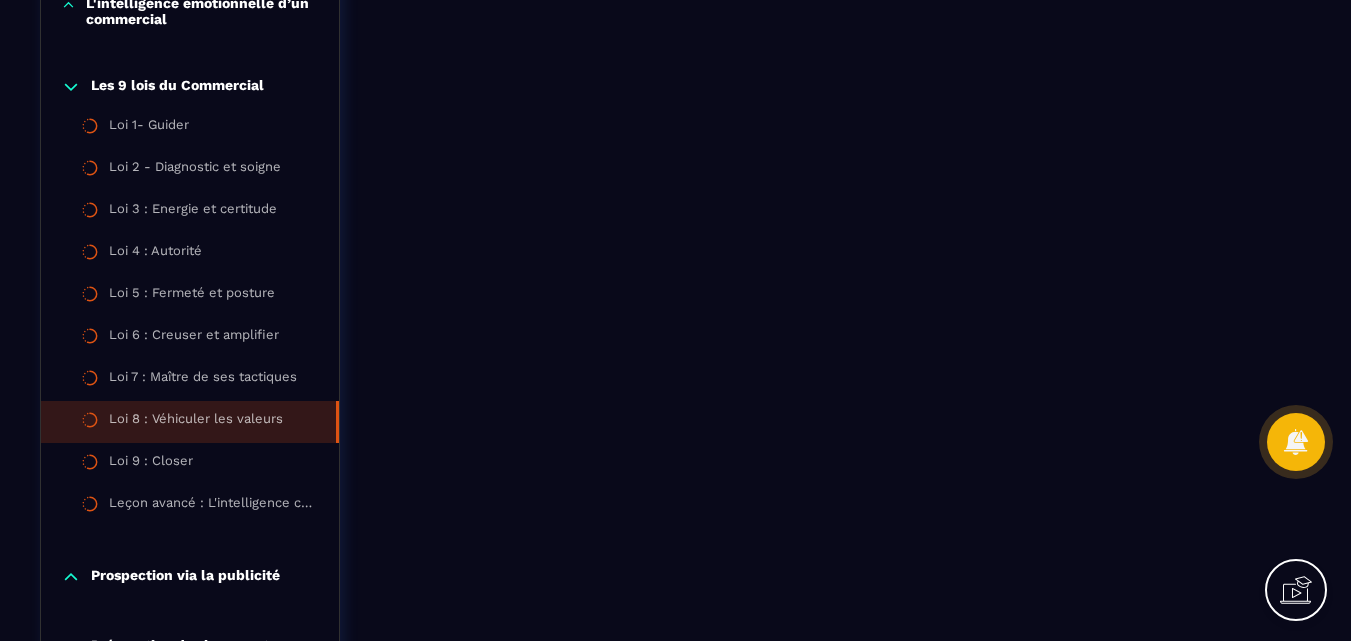 scroll, scrollTop: 1500, scrollLeft: 0, axis: vertical 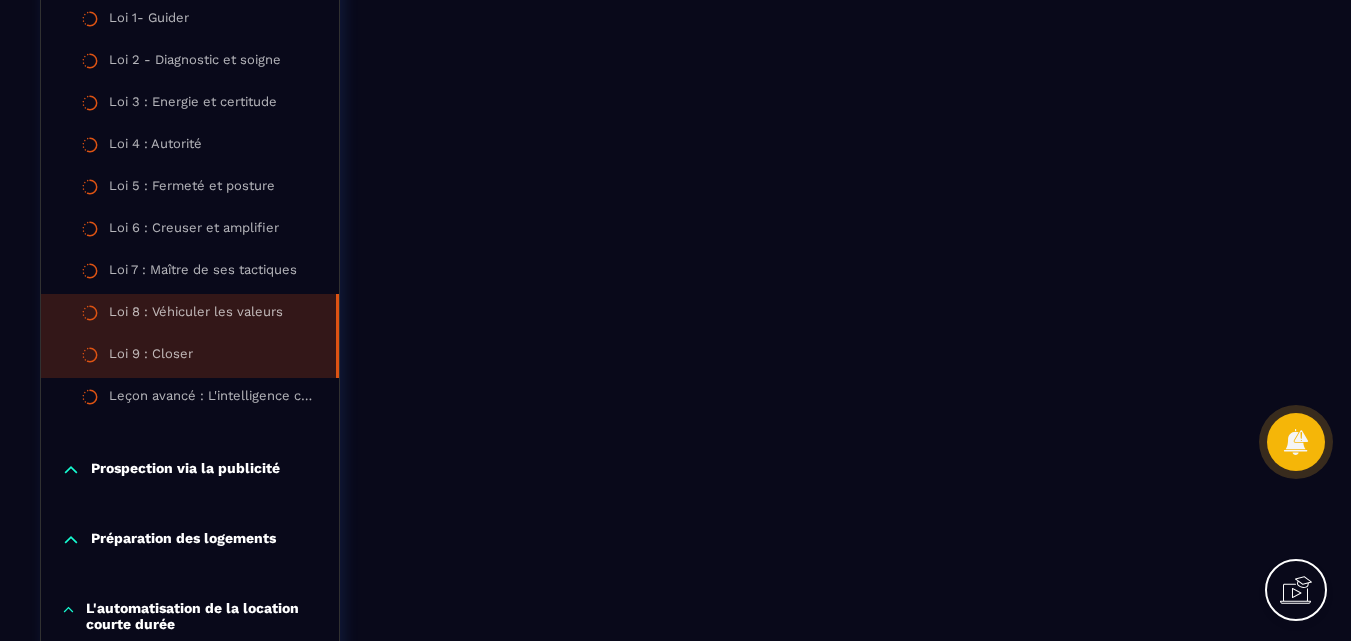 click on "Loi 9 : Closer" 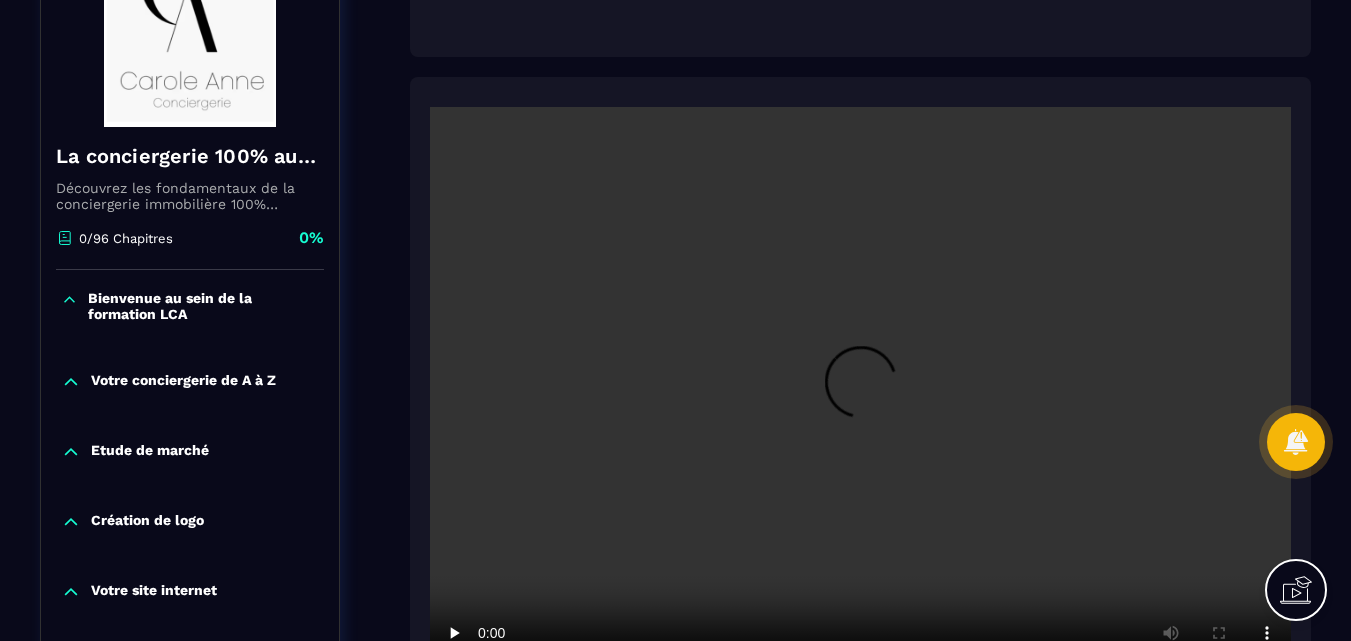 scroll, scrollTop: 300, scrollLeft: 0, axis: vertical 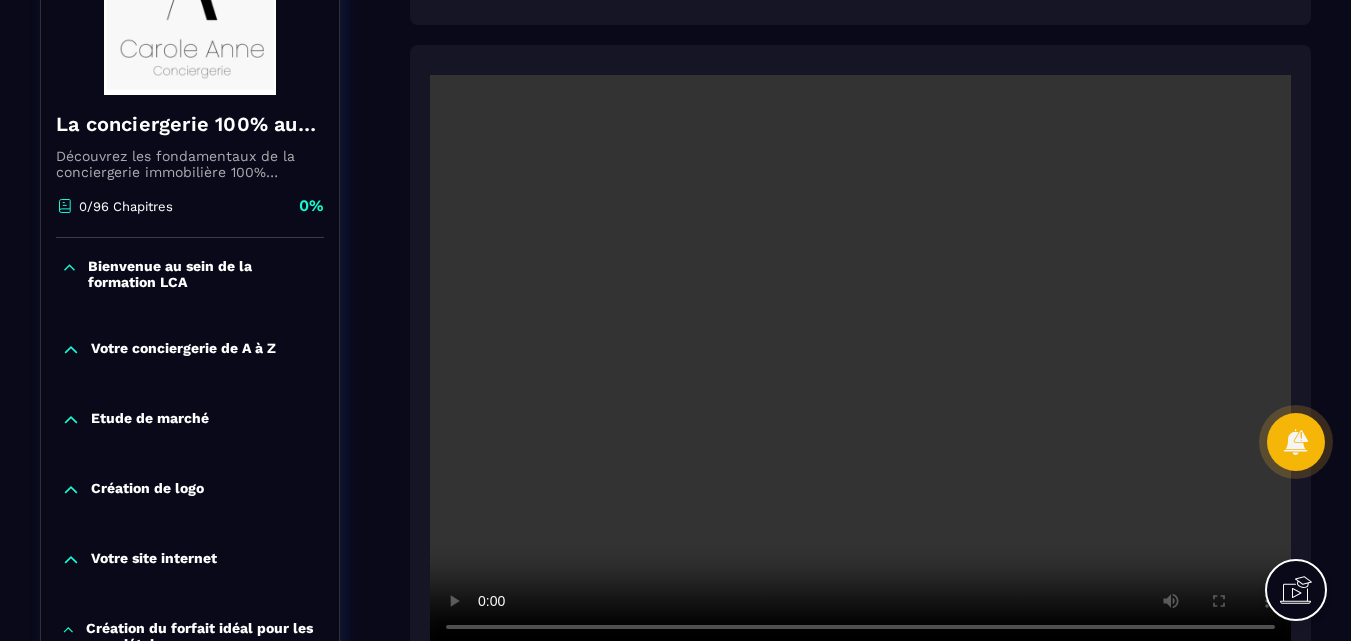 click at bounding box center (860, 362) 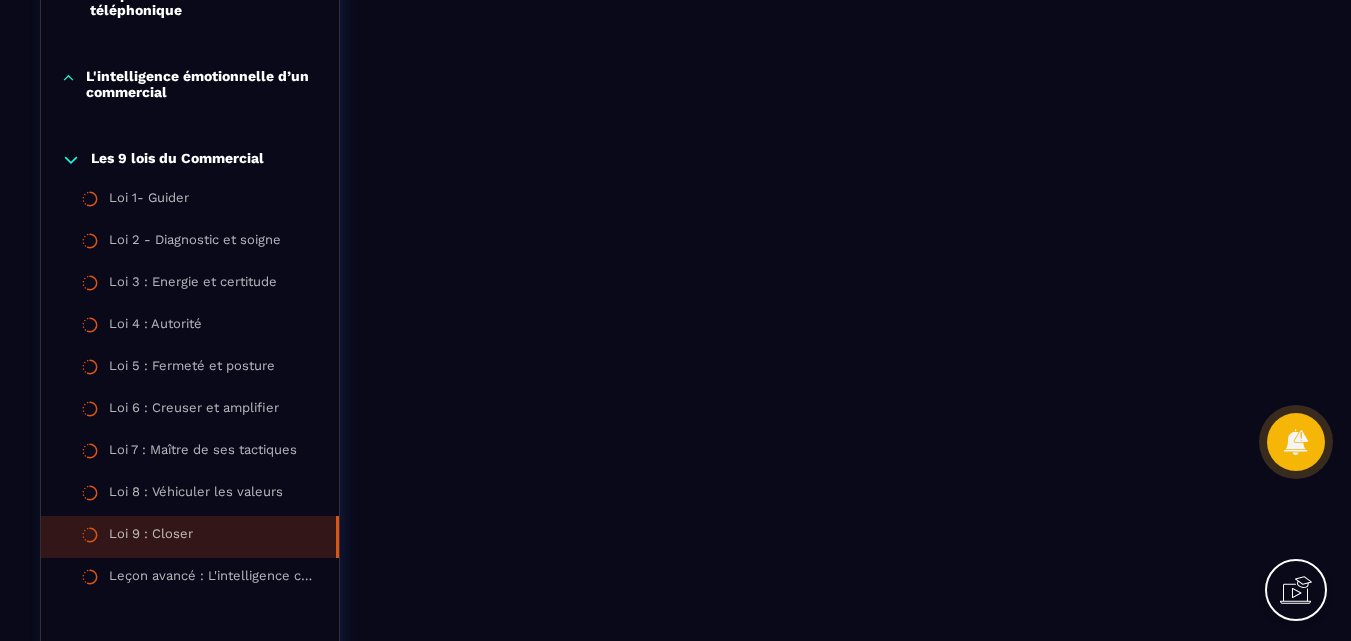 scroll, scrollTop: 1400, scrollLeft: 0, axis: vertical 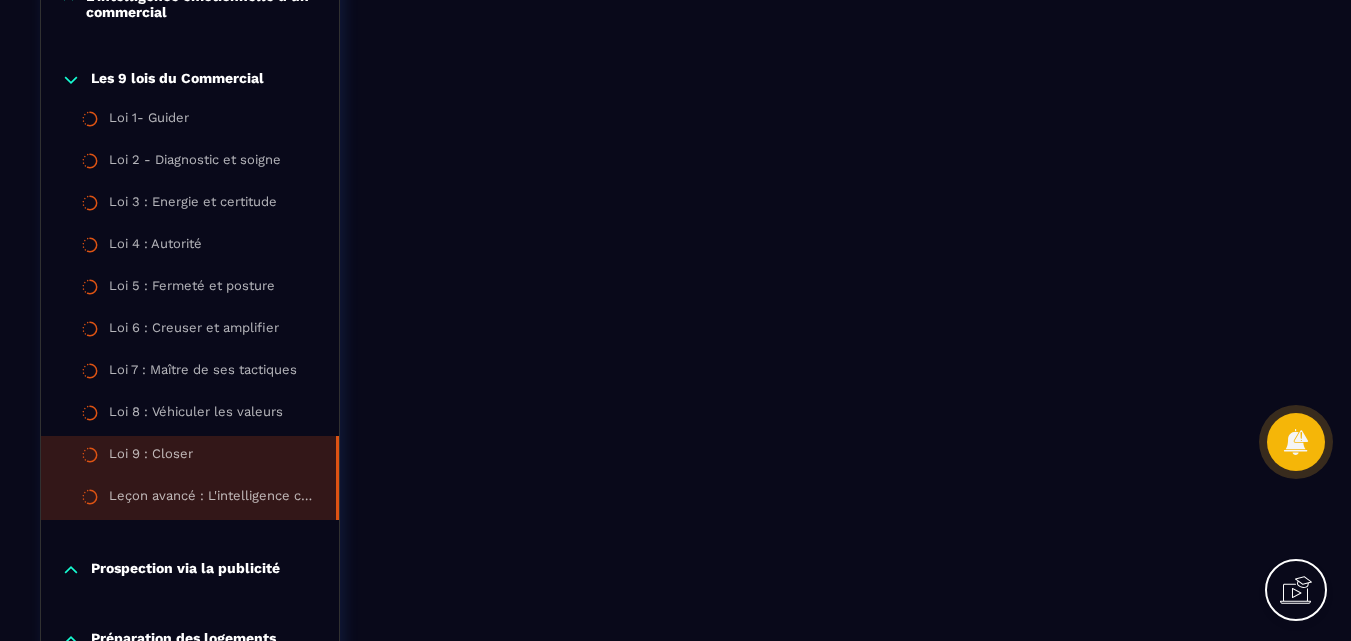 click on "Leçon avancé : L'intelligence cognitive" at bounding box center (212, 499) 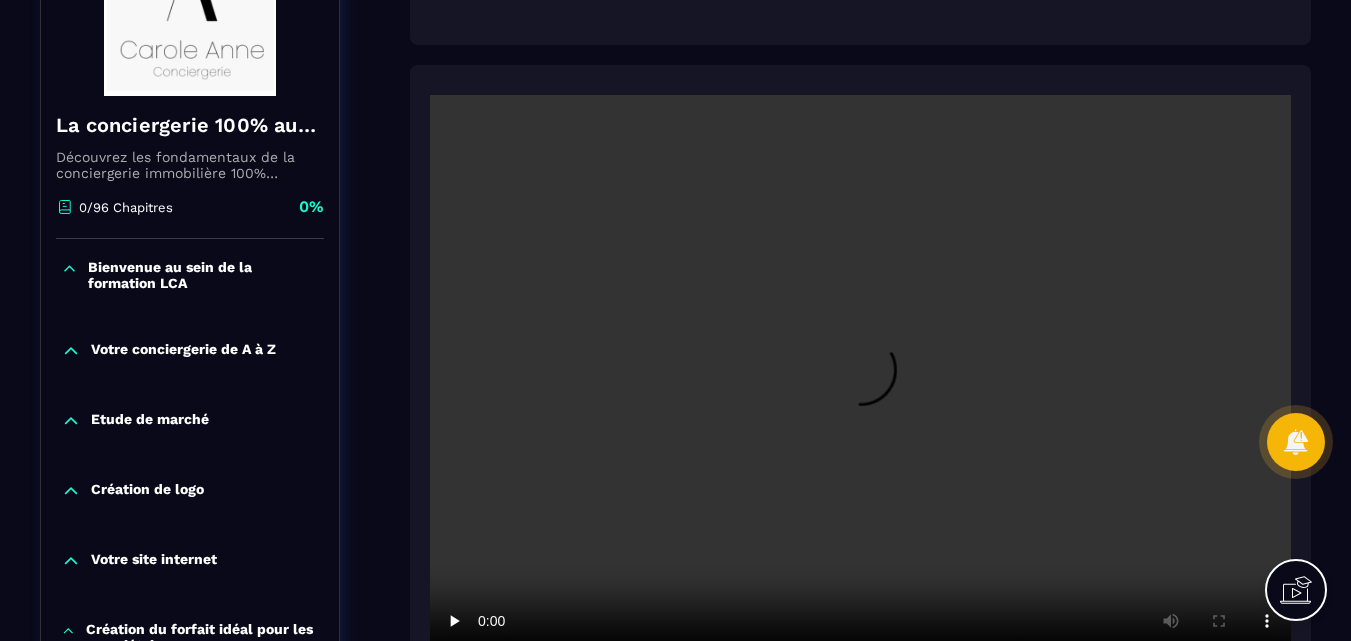 scroll, scrollTop: 400, scrollLeft: 0, axis: vertical 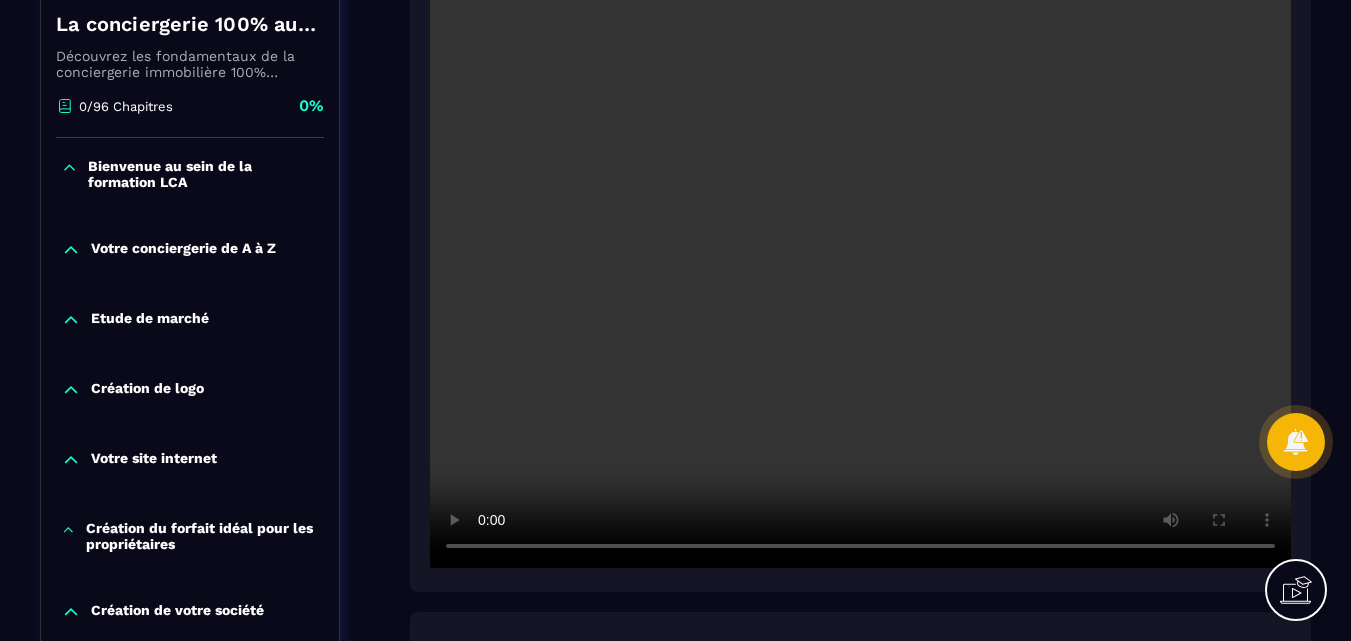 click at bounding box center [860, 281] 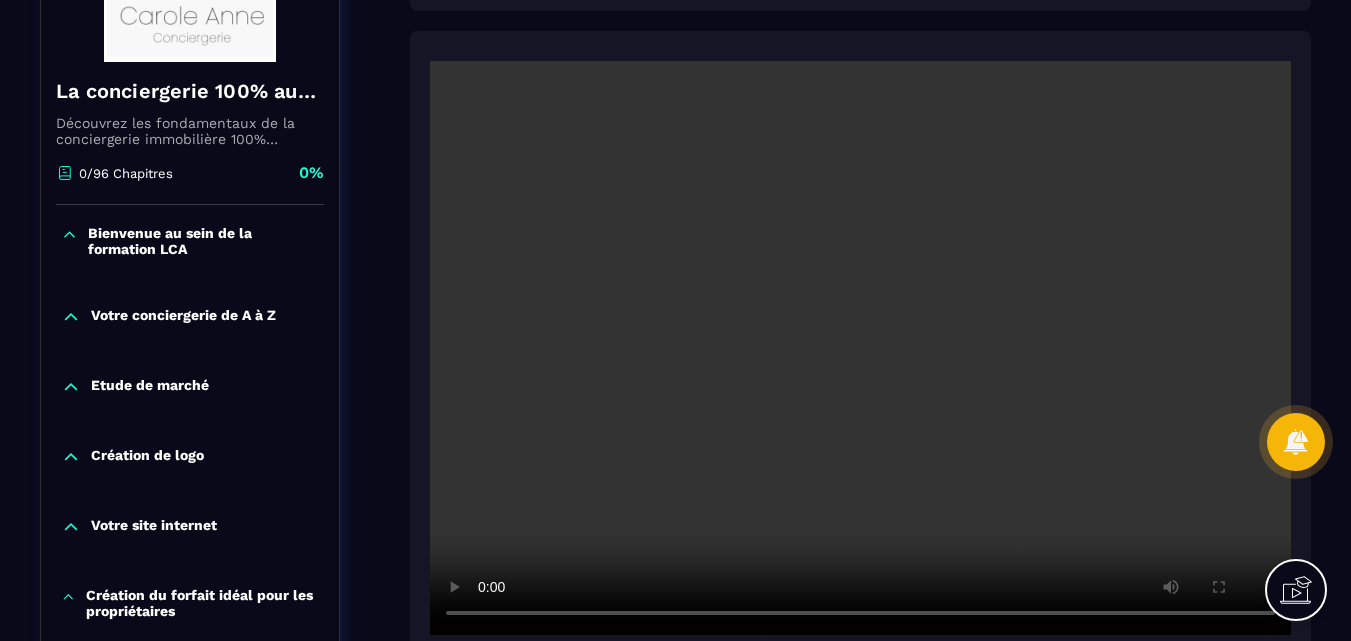 scroll, scrollTop: 300, scrollLeft: 0, axis: vertical 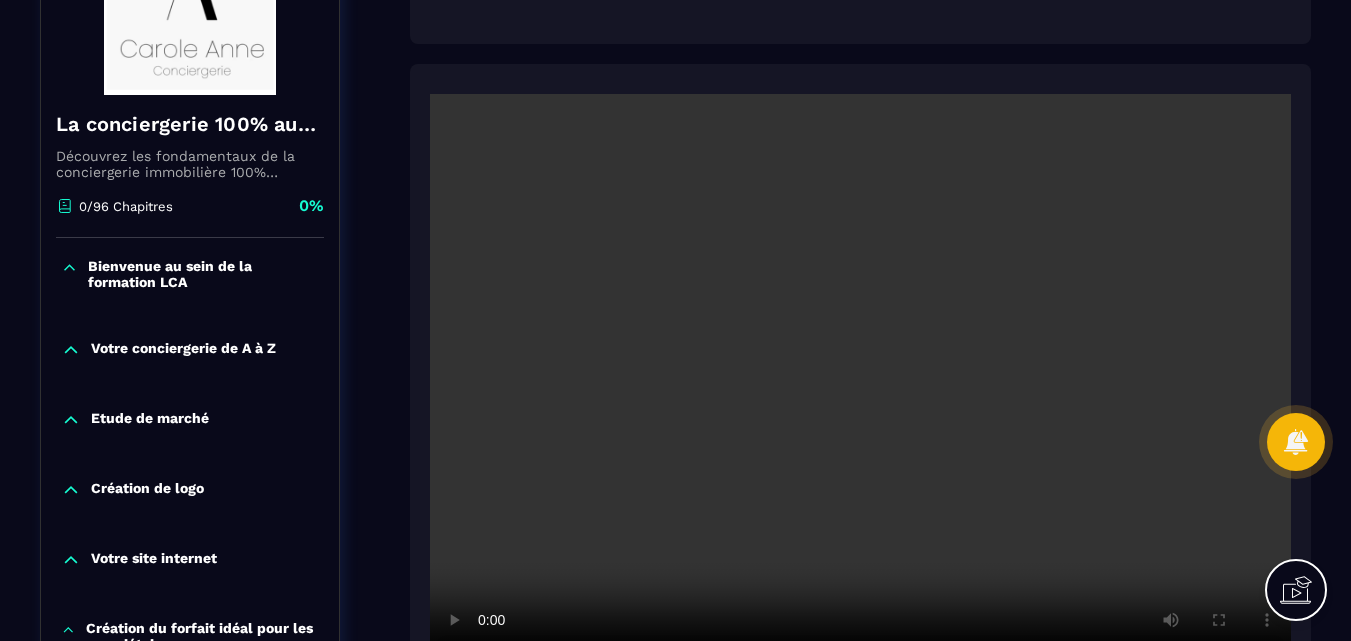 click on "La conciergerie 100% automatisée Découvrez les fondamentaux de la conciergerie immobilière 100% automatisée.
Cette formation est conçue pour vous permettre de lancer et maîtriser votre activité de conciergerie en toute simplicité.
Vous apprendrez :
✅ Les bases essentielles de la conciergerie pour démarrer sereinement.
✅ Les outils incontournables pour gérer vos clients et vos biens de manière efficace.
✅ L'automatisation des tâches répétitives pour gagner un maximum de temps au quotidien.
Objectif : Vous fournir toutes les clés pour créer une activité rentable et automatisée, tout en gardant du temps pour vous. 0/96 Chapitres 0%  Bienvenue au sein de la formation LCA Votre conciergerie de A à Z Etude de marché Création de logo Votre site internet Création du forfait idéal pour les propriétaires Création de votre société Equipe de ménage et recrutement gestionnaire Travailler avec des indépendants - les obligations Logement haut de gamme Les 9 lois du Commercial" at bounding box center (675, 1286) 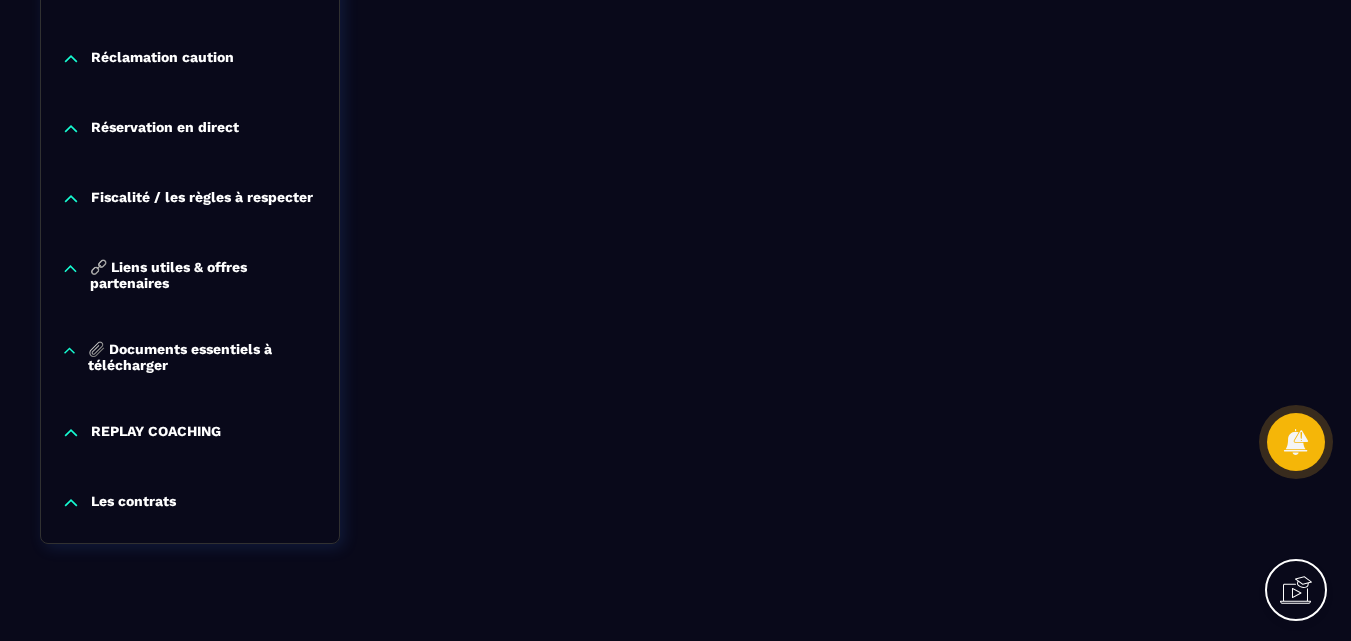 scroll, scrollTop: 2459, scrollLeft: 0, axis: vertical 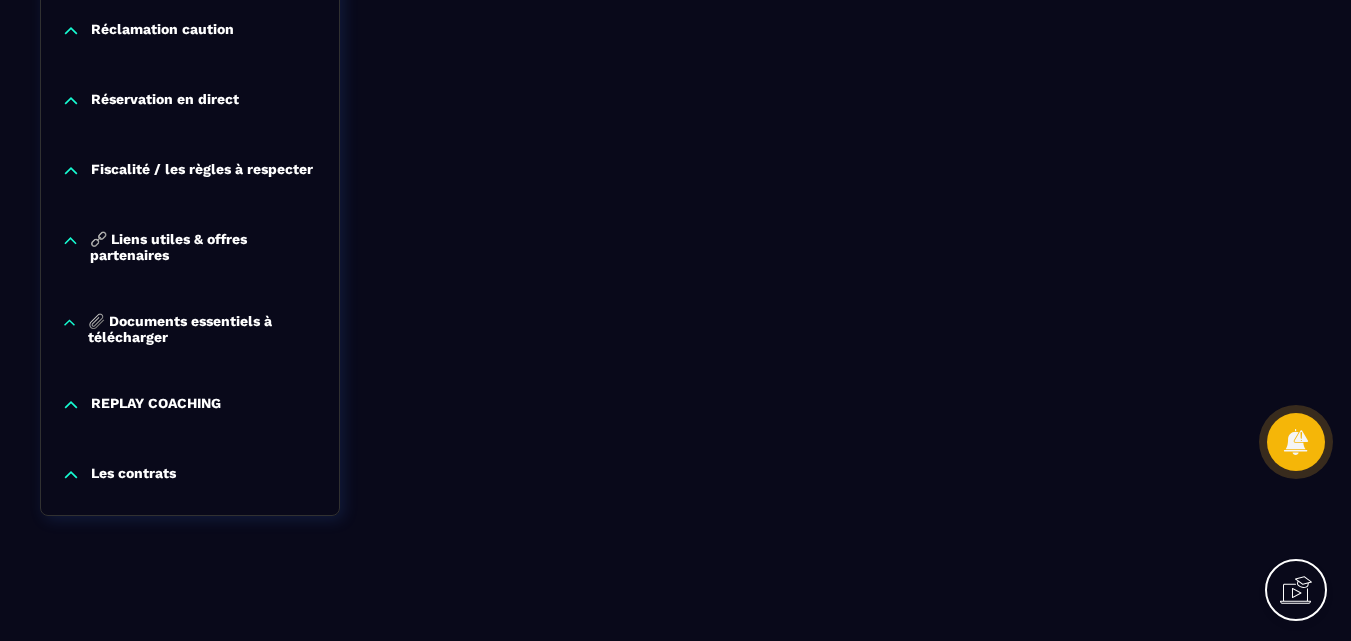 click 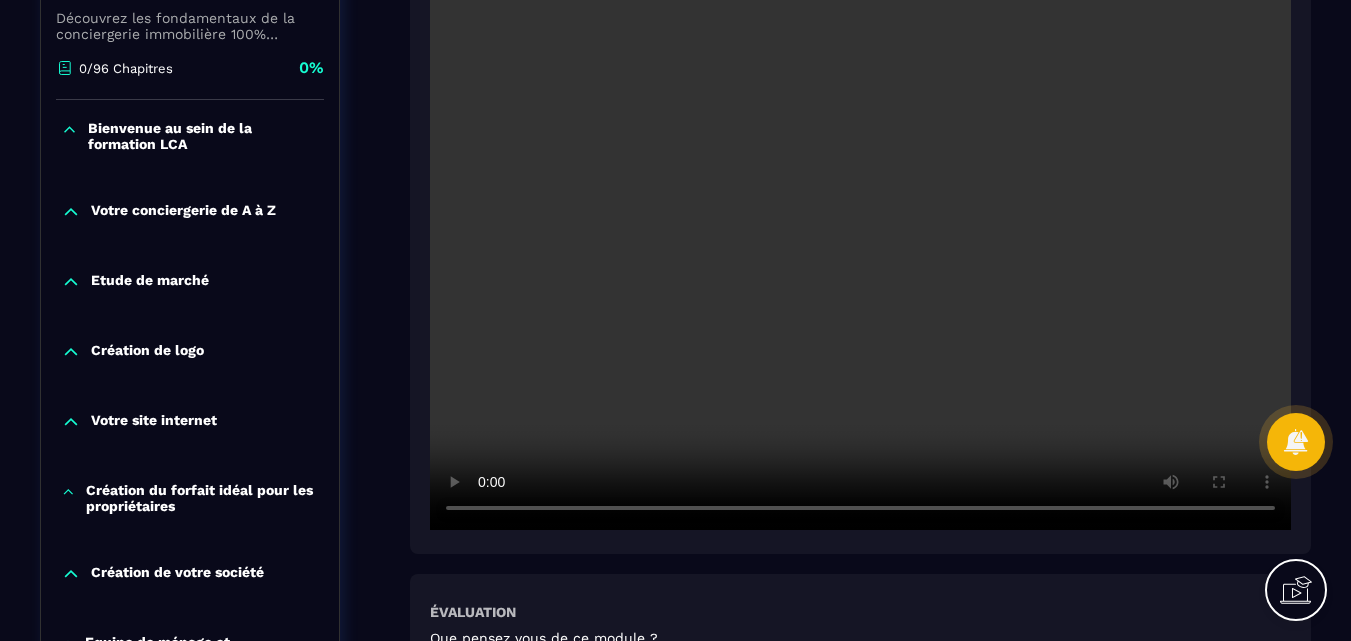 scroll, scrollTop: 403, scrollLeft: 0, axis: vertical 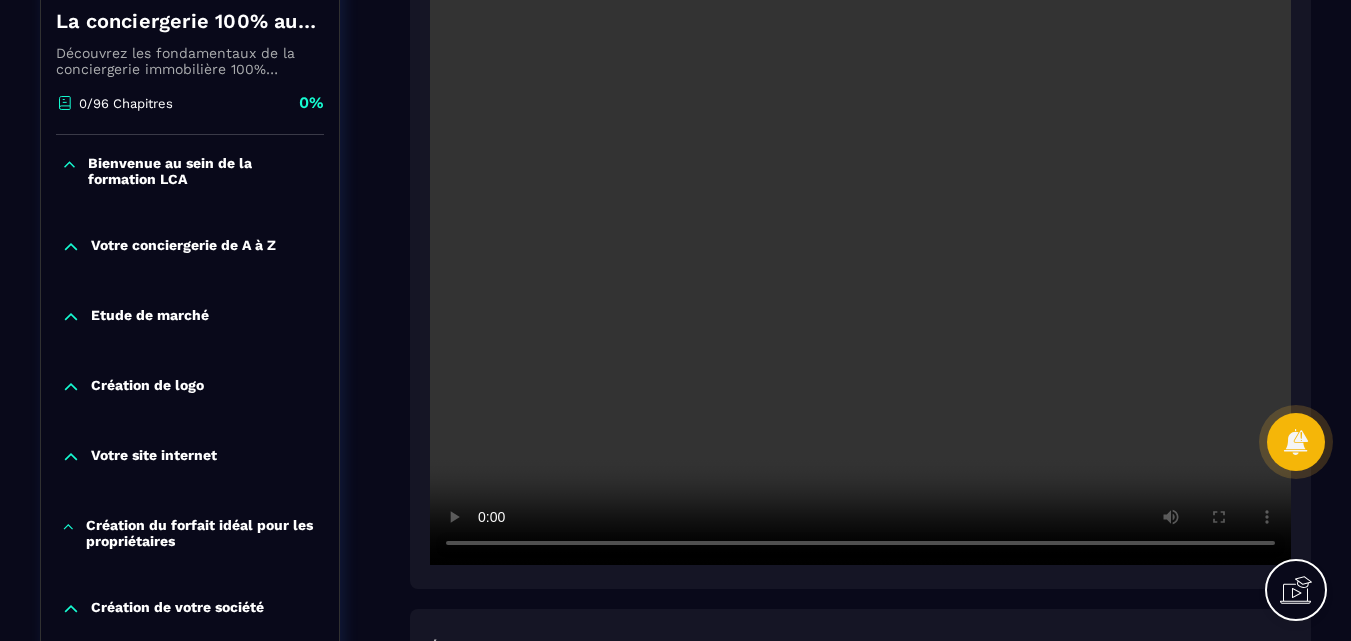 click at bounding box center (860, 278) 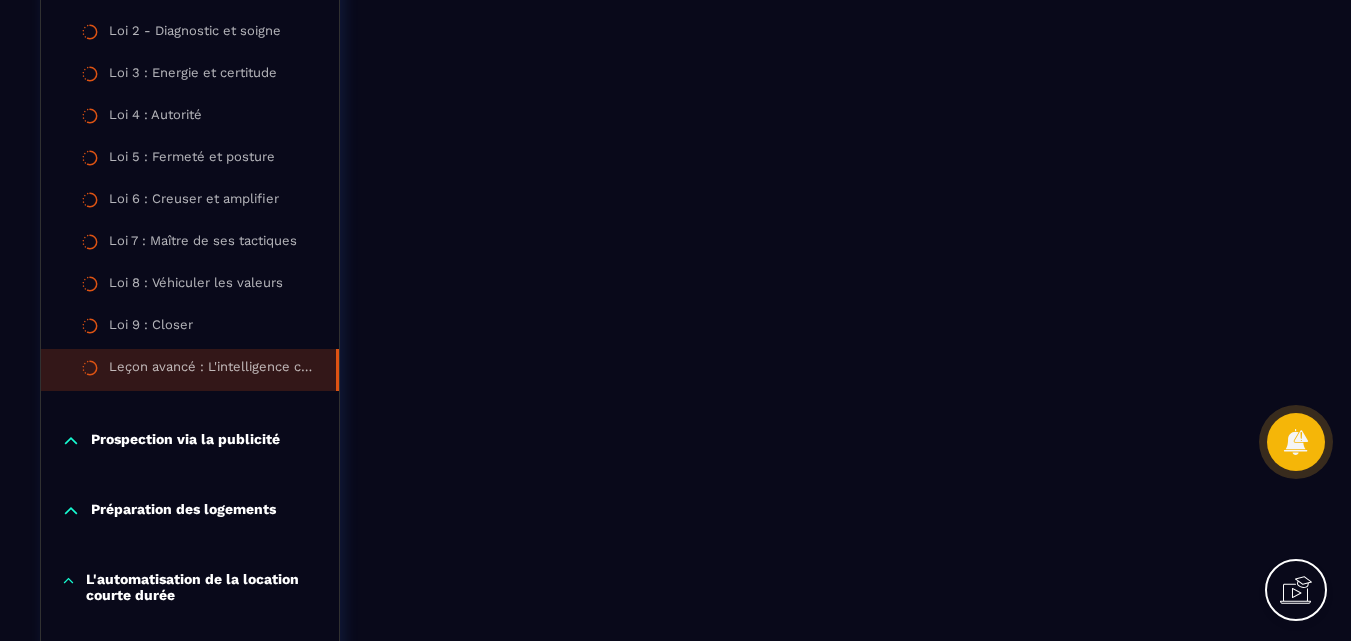 scroll, scrollTop: 1443, scrollLeft: 0, axis: vertical 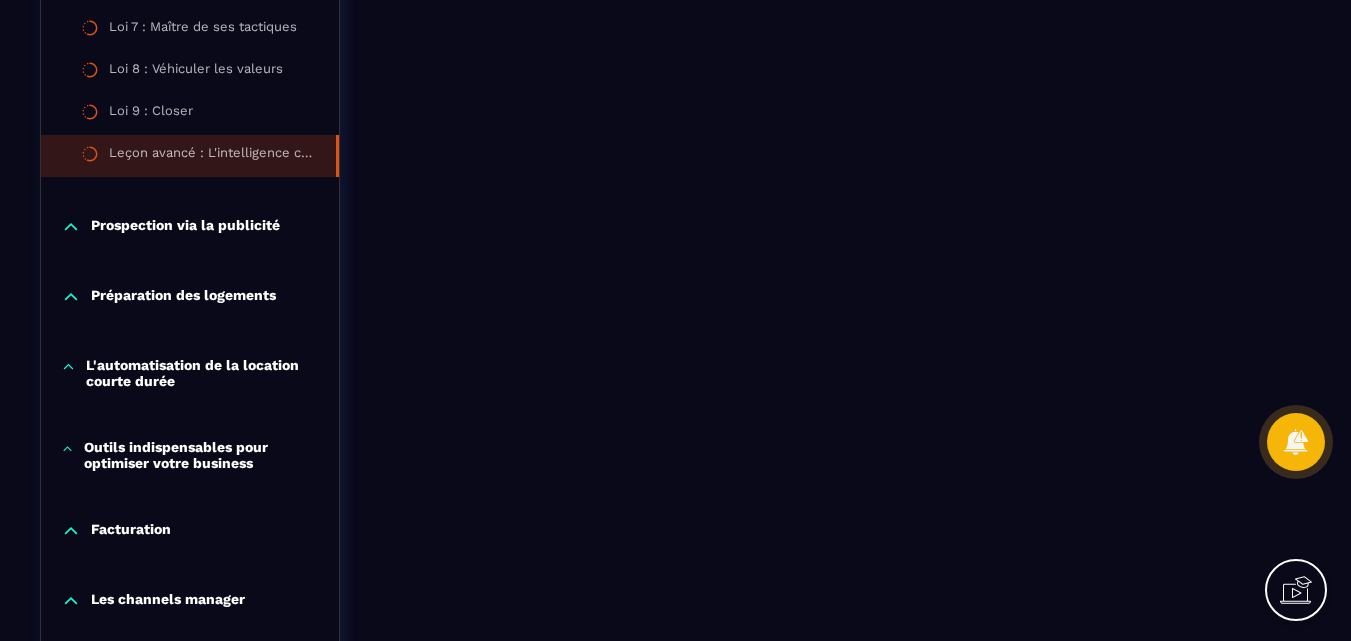 click on "L'automatisation de la location courte durée" at bounding box center (202, 373) 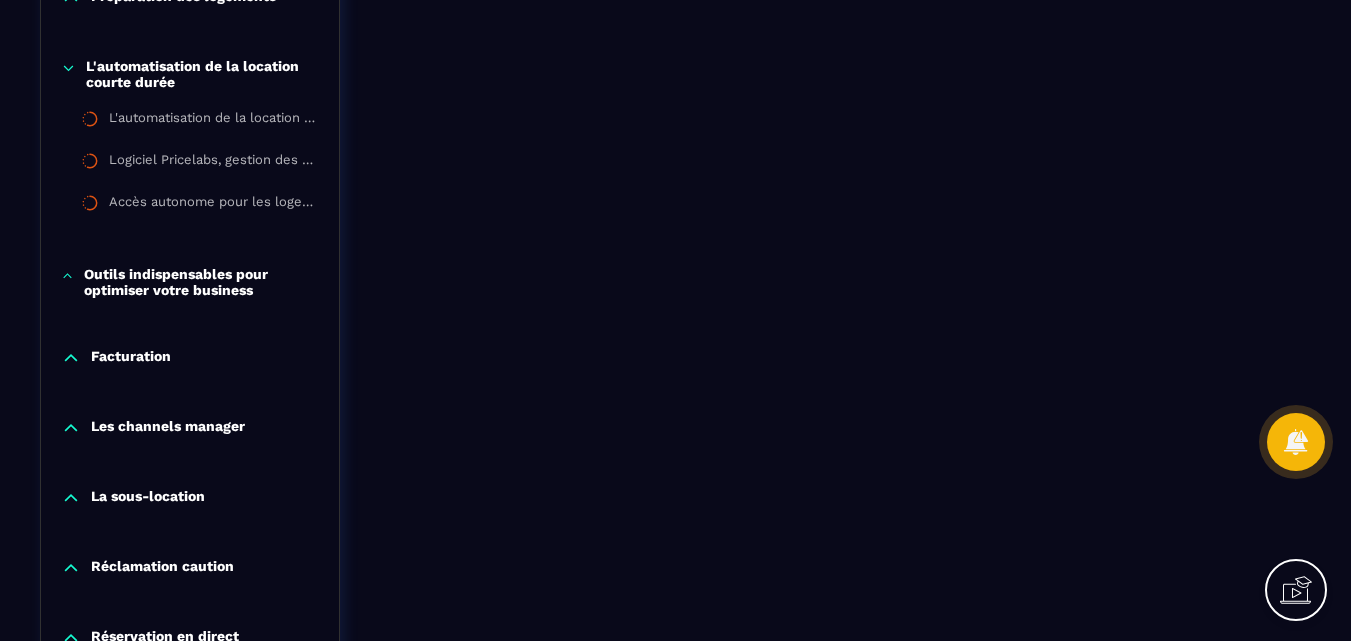 scroll, scrollTop: 2043, scrollLeft: 0, axis: vertical 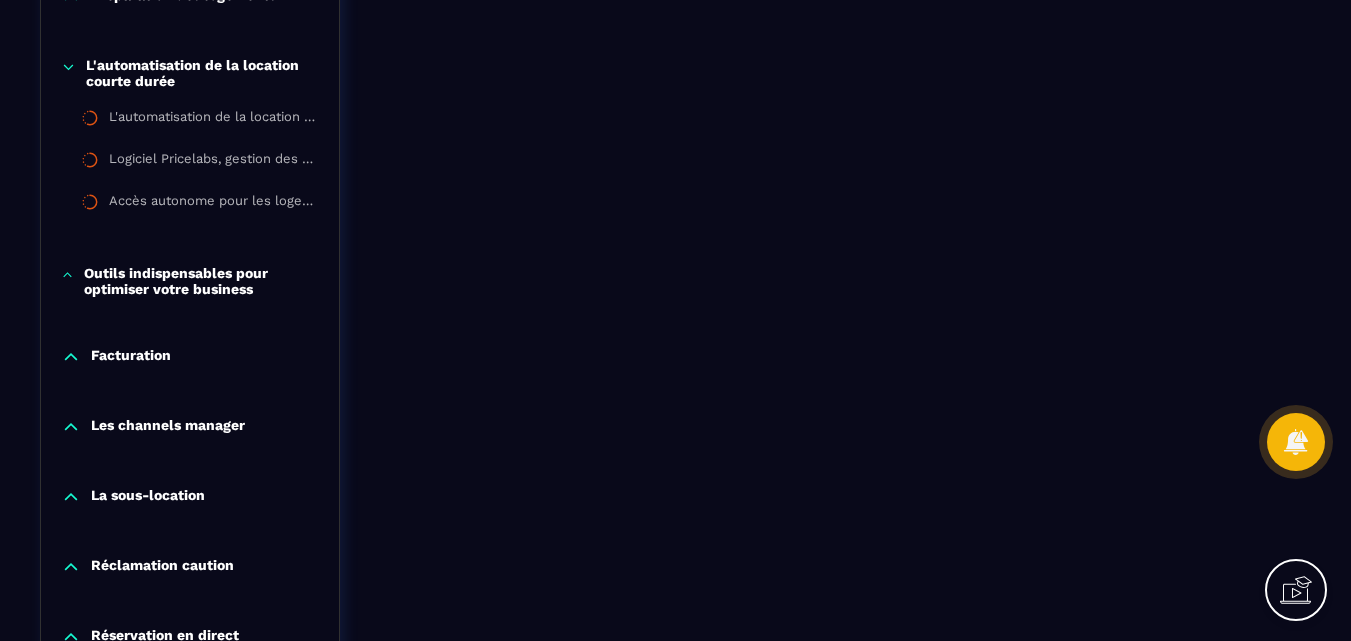 click on "Facturation" at bounding box center [190, 357] 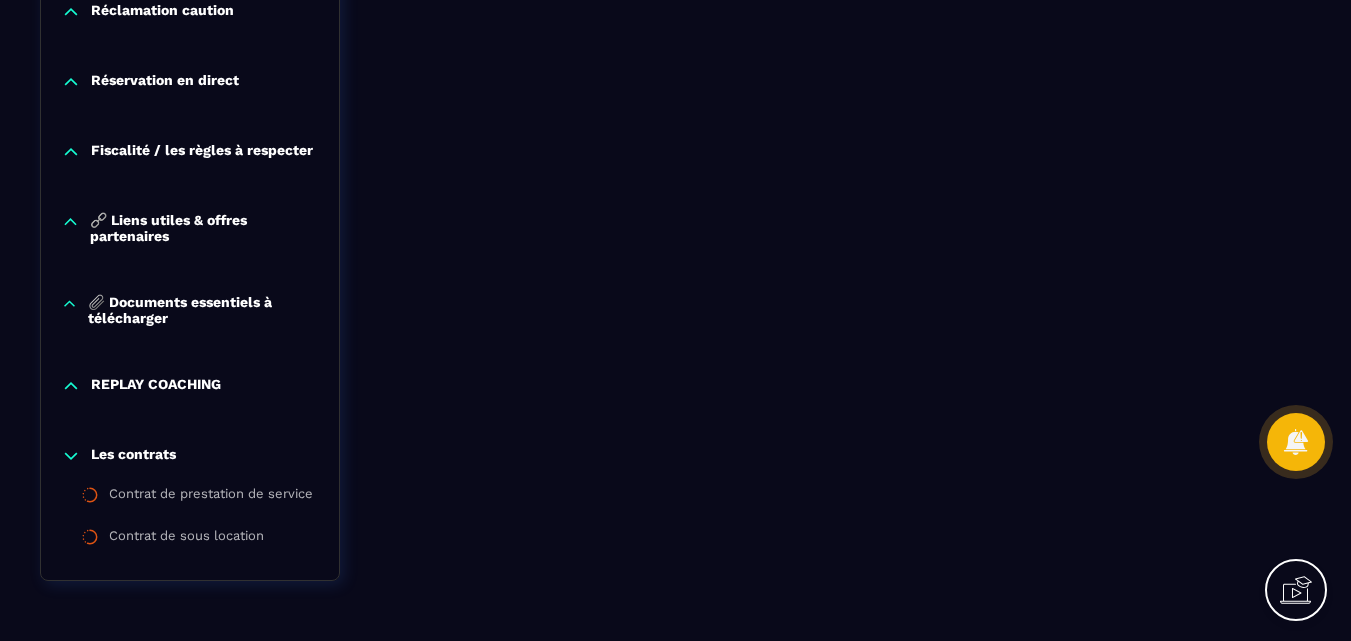 scroll, scrollTop: 2643, scrollLeft: 0, axis: vertical 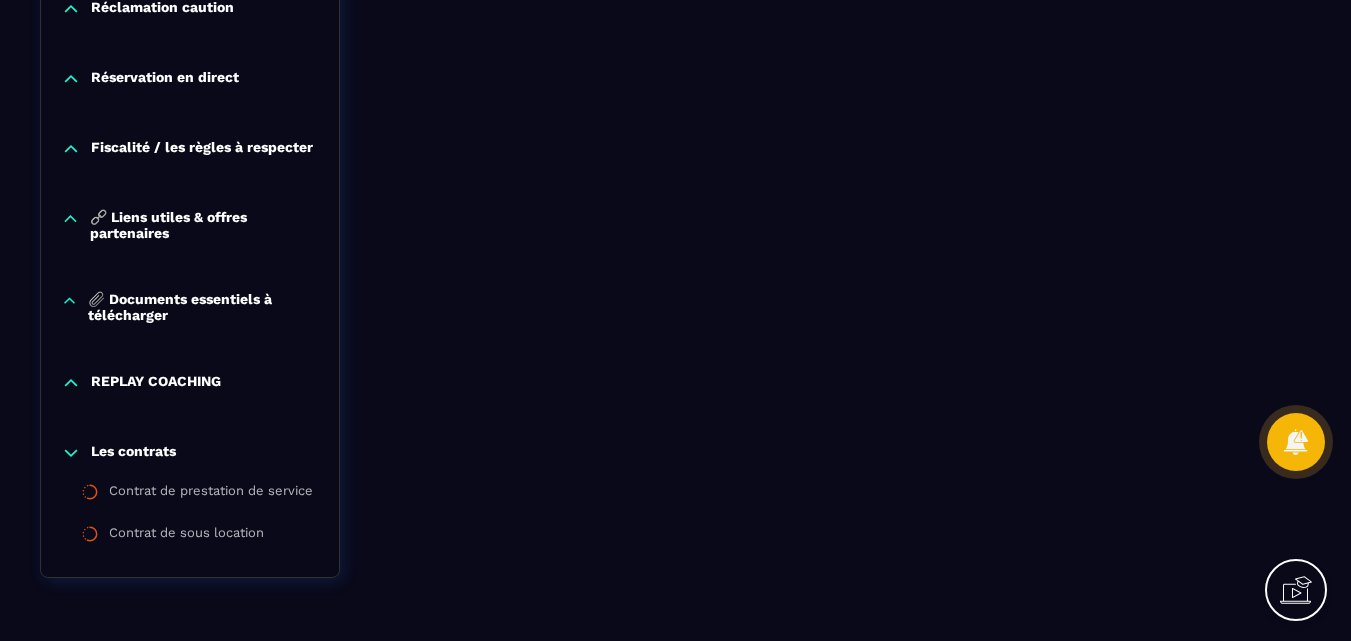 click on "📎 Documents essentiels à télécharger" at bounding box center [203, 307] 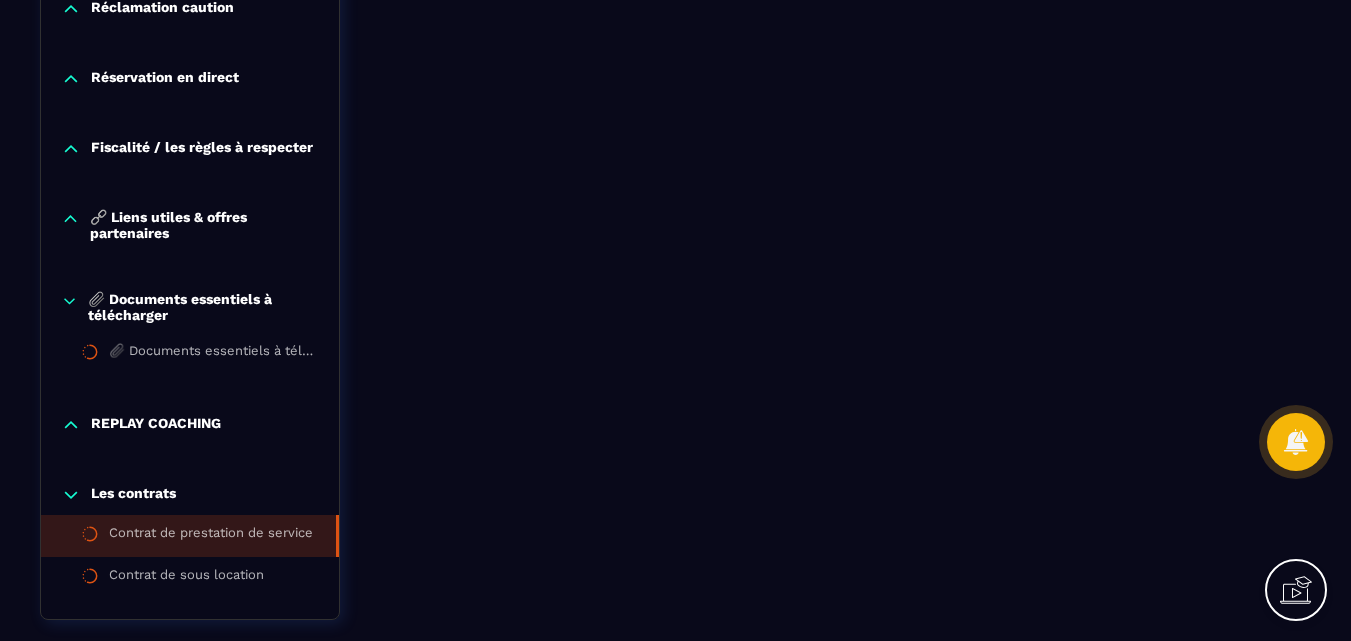 click on "Contrat de prestation de service" 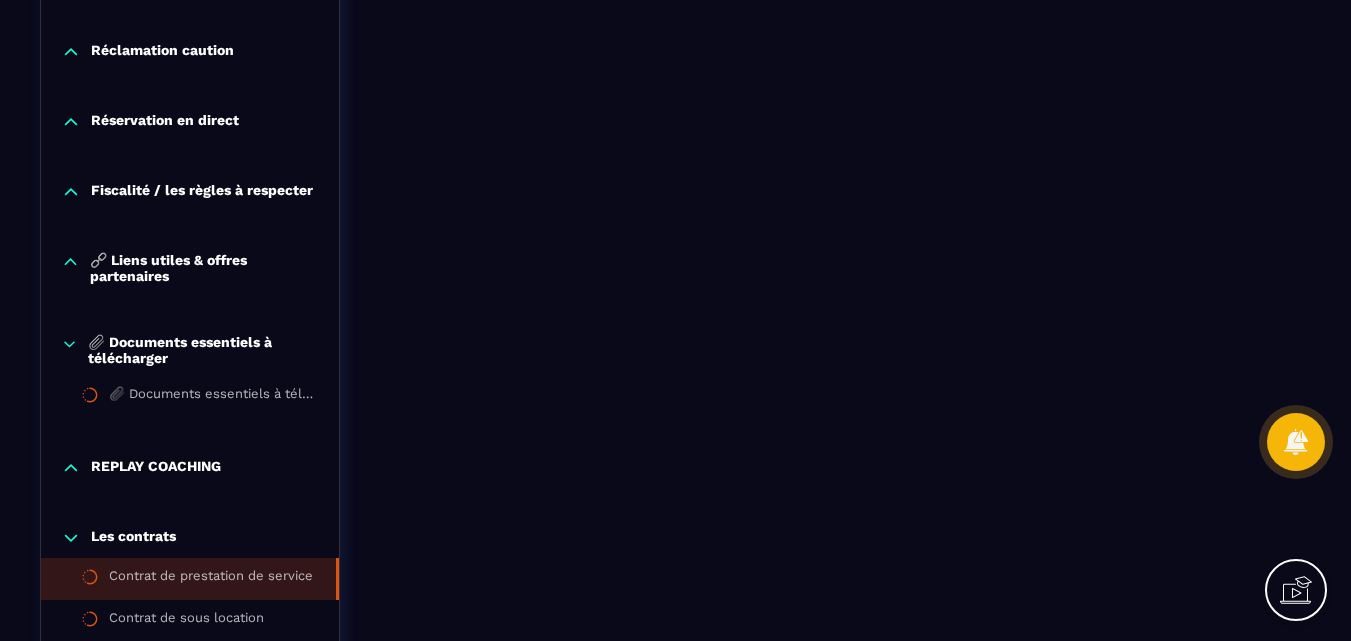 scroll, scrollTop: 2753, scrollLeft: 0, axis: vertical 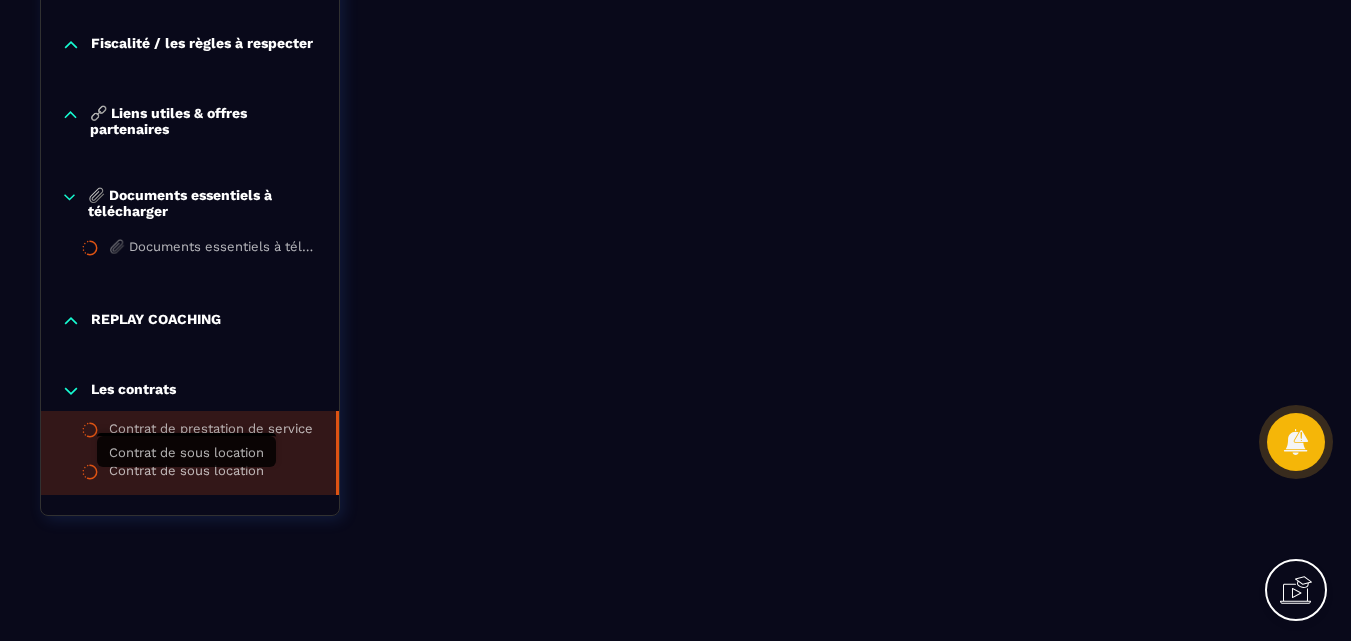 click on "Contrat de sous location" at bounding box center (186, 474) 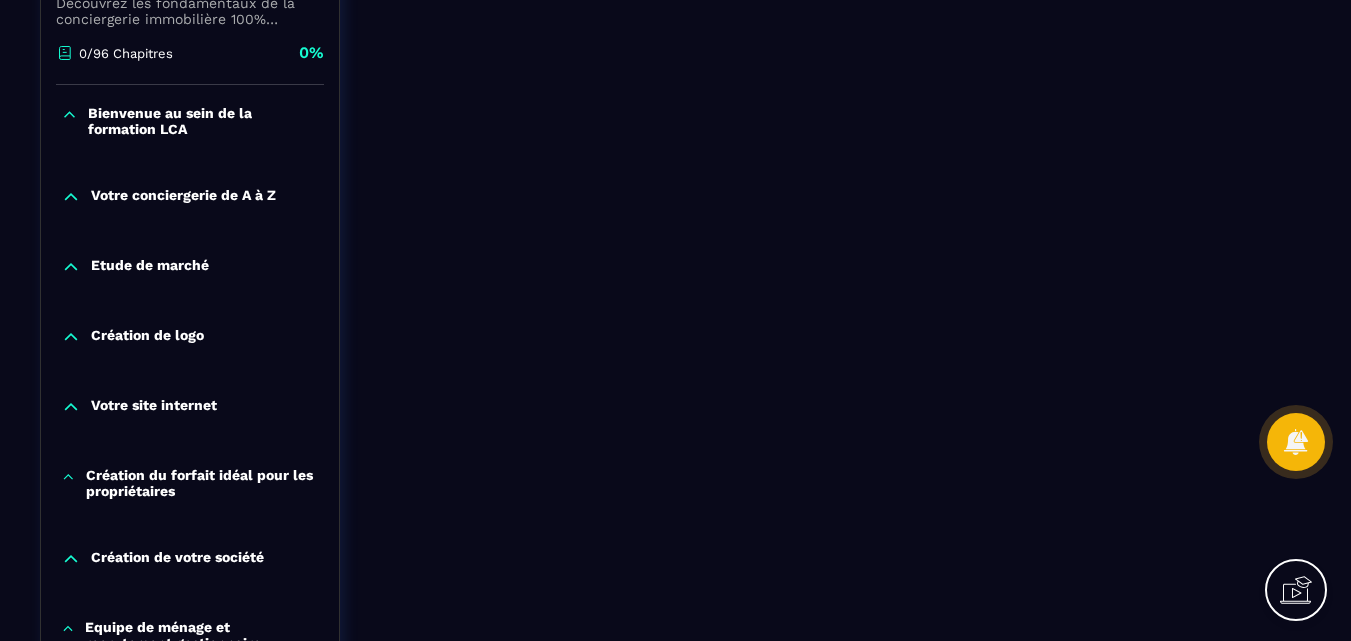 scroll, scrollTop: 353, scrollLeft: 0, axis: vertical 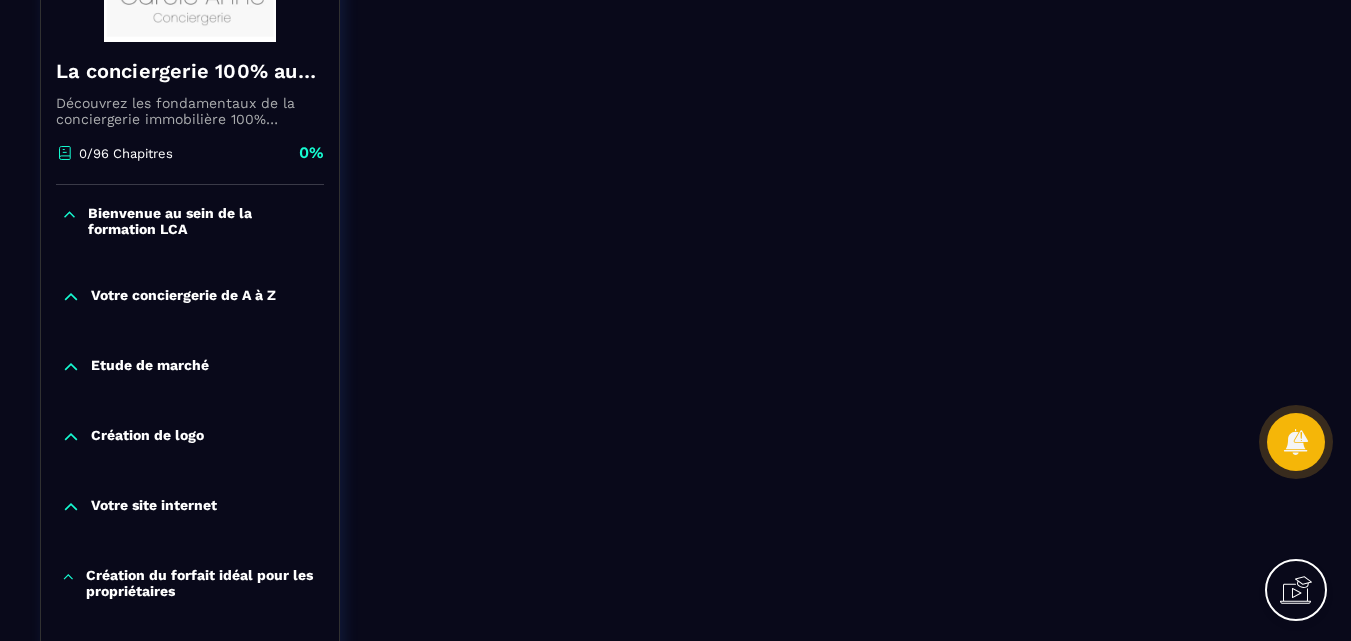click on "Bienvenue au sein de la formation LCA" at bounding box center [203, 221] 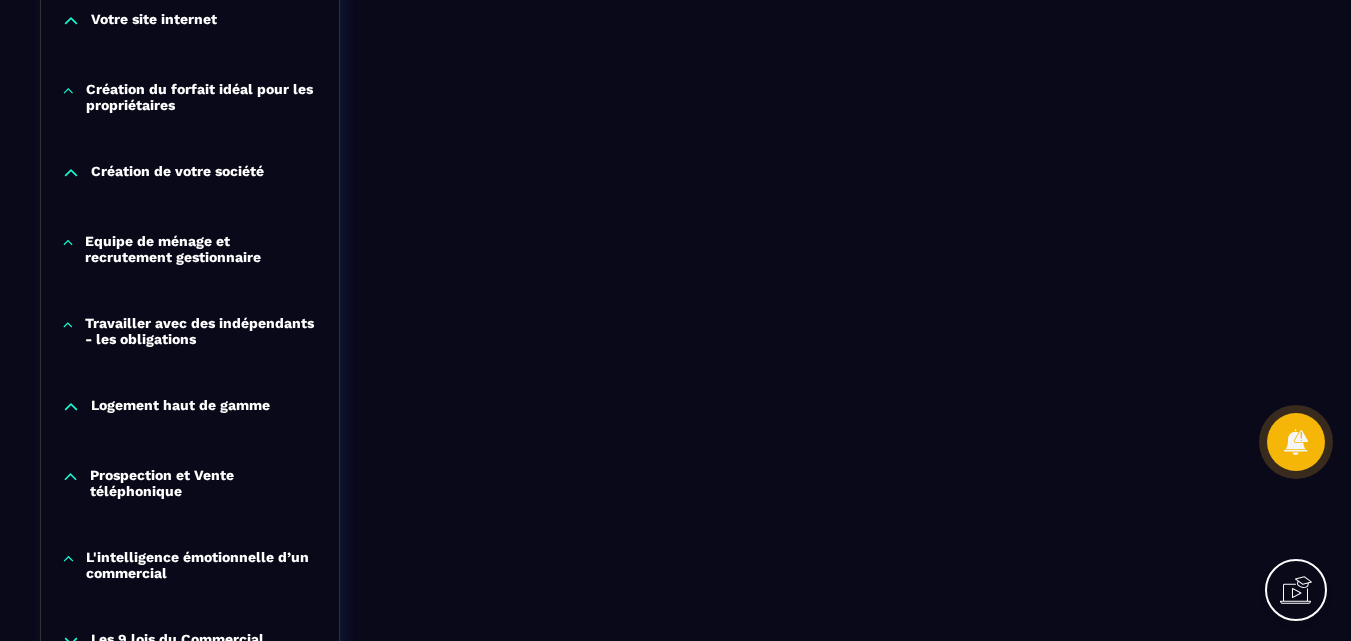 scroll, scrollTop: 1100, scrollLeft: 0, axis: vertical 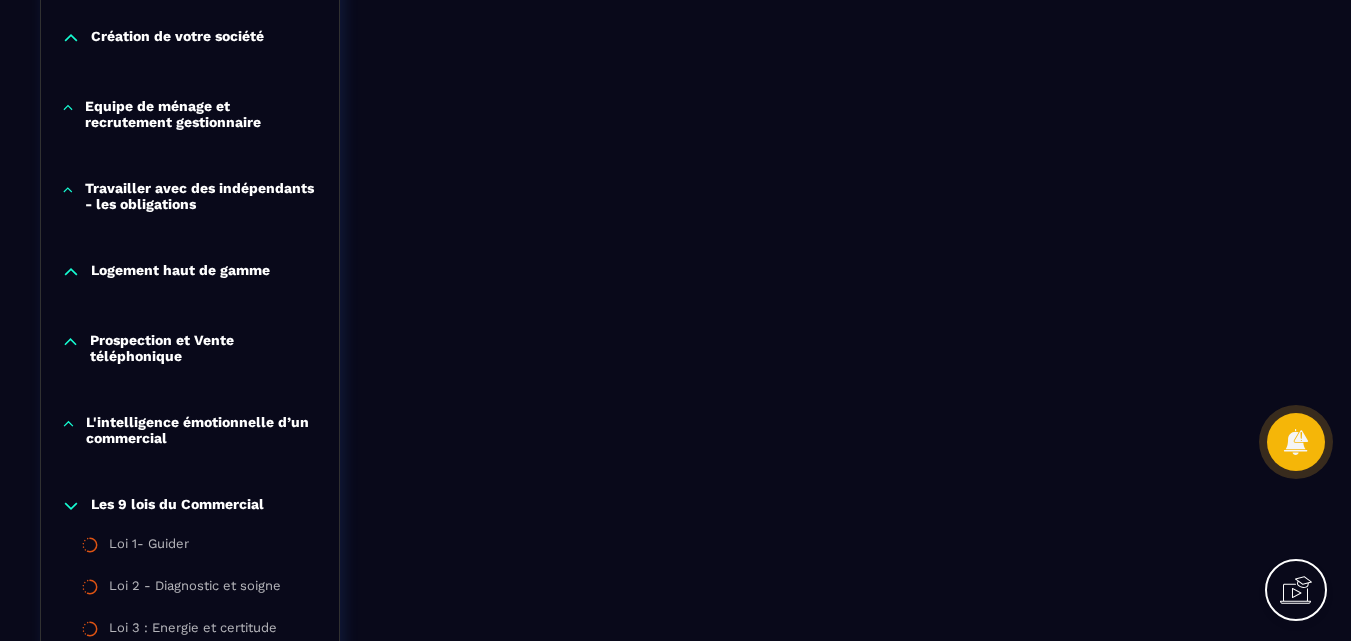 click on "Travailler avec des indépendants - les obligations" at bounding box center (202, 196) 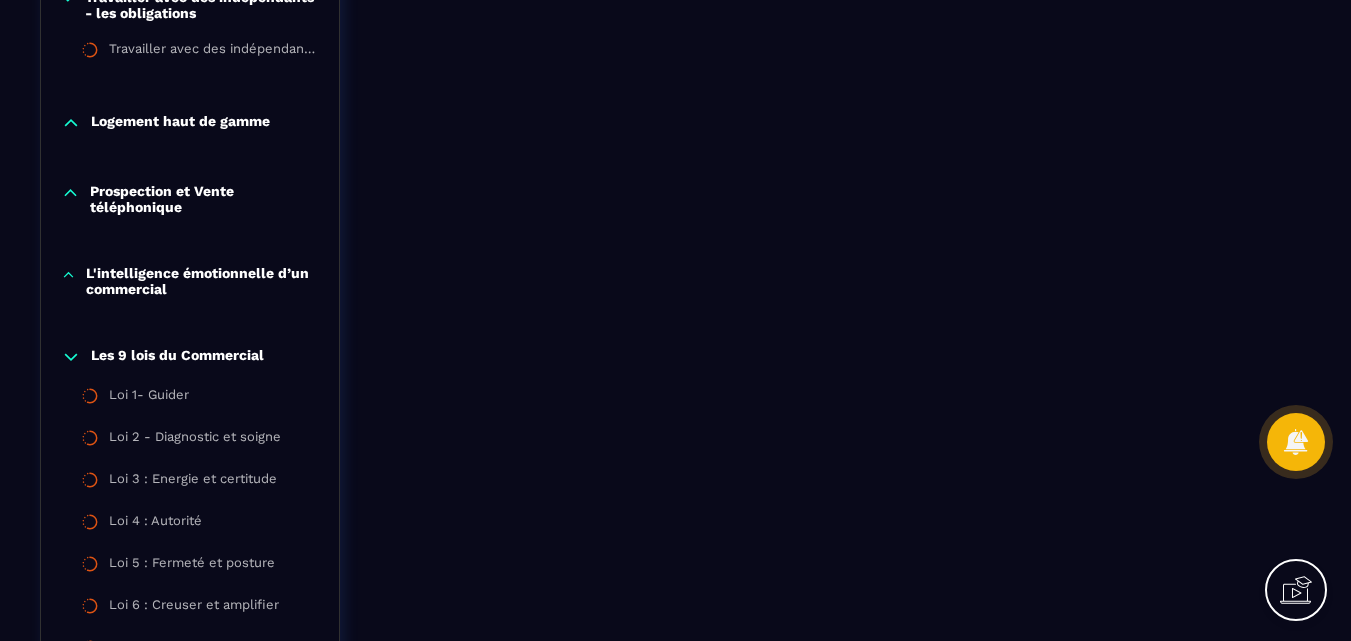 scroll, scrollTop: 1300, scrollLeft: 0, axis: vertical 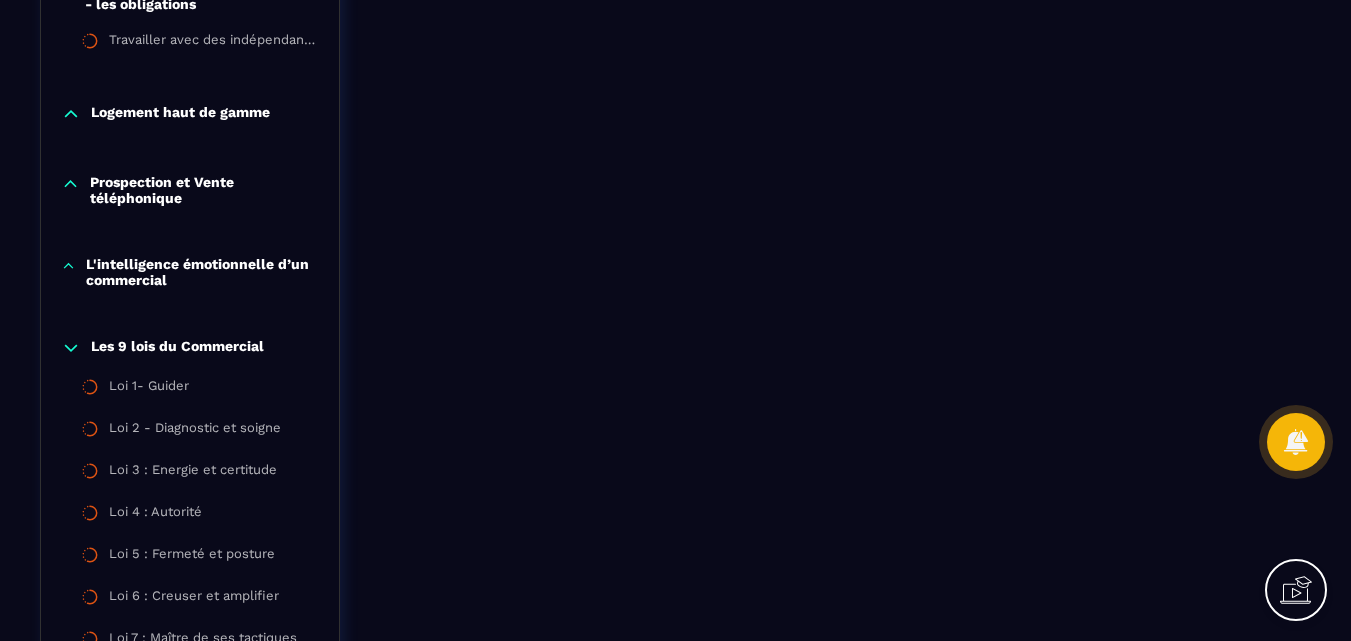 click on "Prospection et Vente téléphonique" at bounding box center (204, 190) 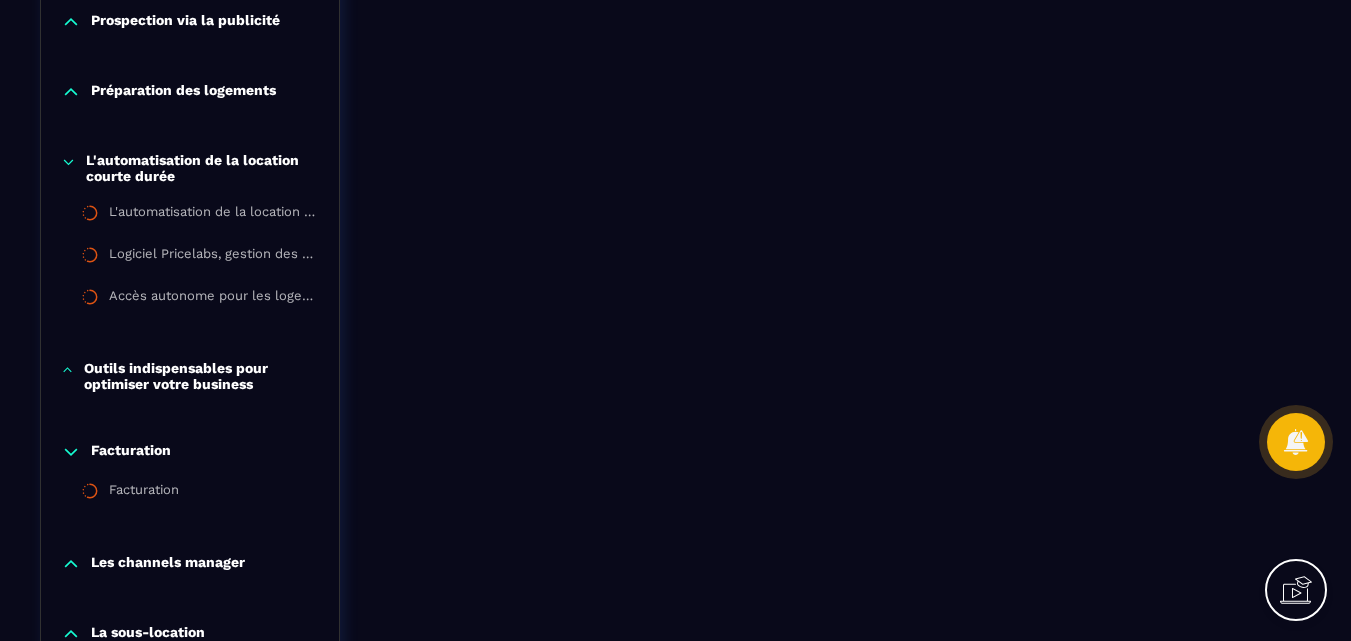 scroll, scrollTop: 2100, scrollLeft: 0, axis: vertical 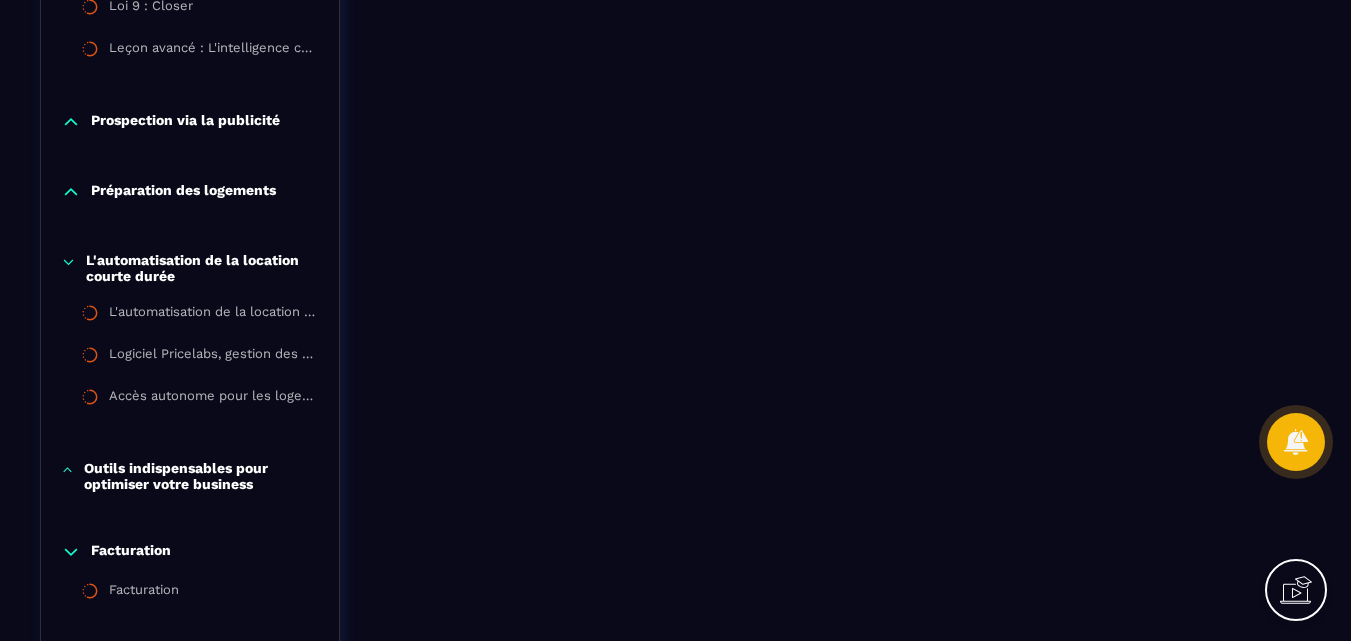 click on "Prospection via la publicité" at bounding box center (185, 122) 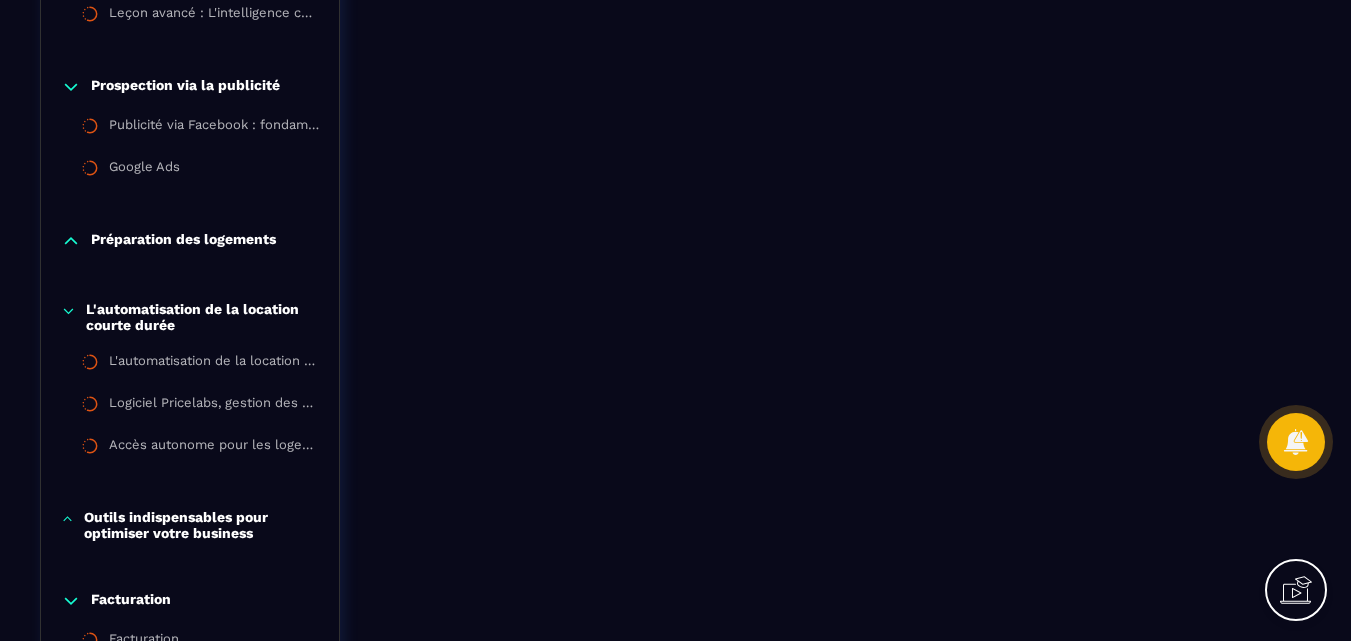scroll, scrollTop: 2100, scrollLeft: 0, axis: vertical 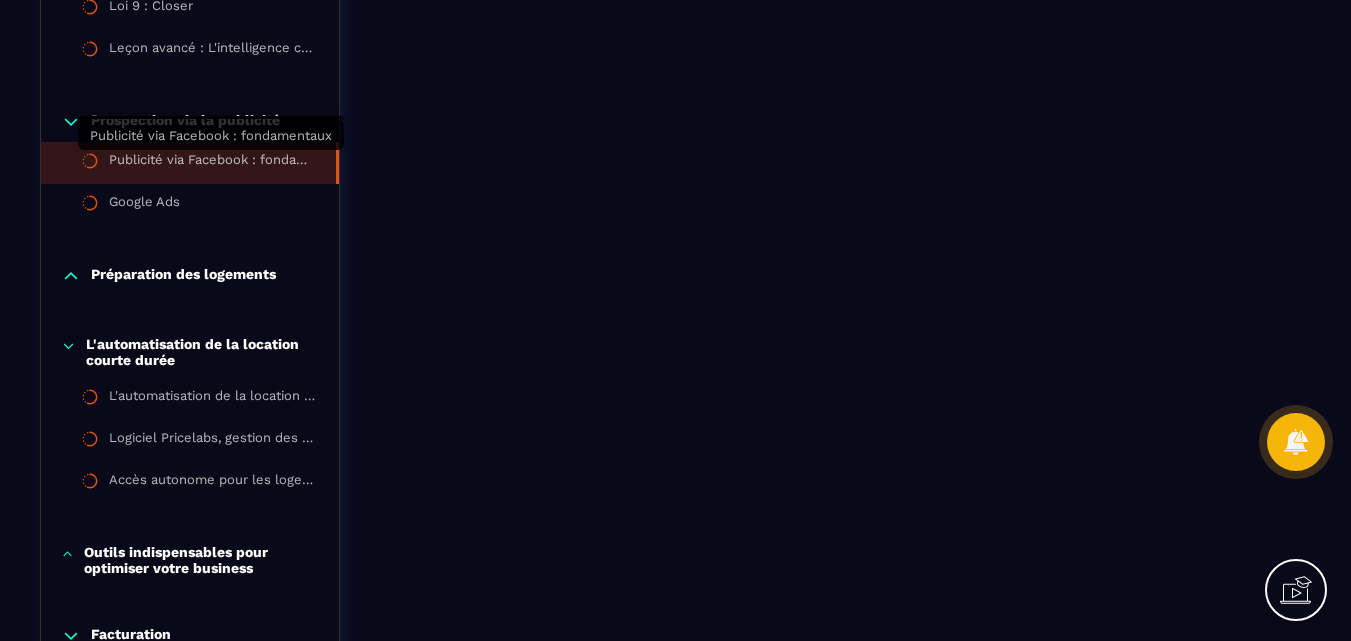 click on "Publicité via Facebook : fondamentaux" at bounding box center (212, 163) 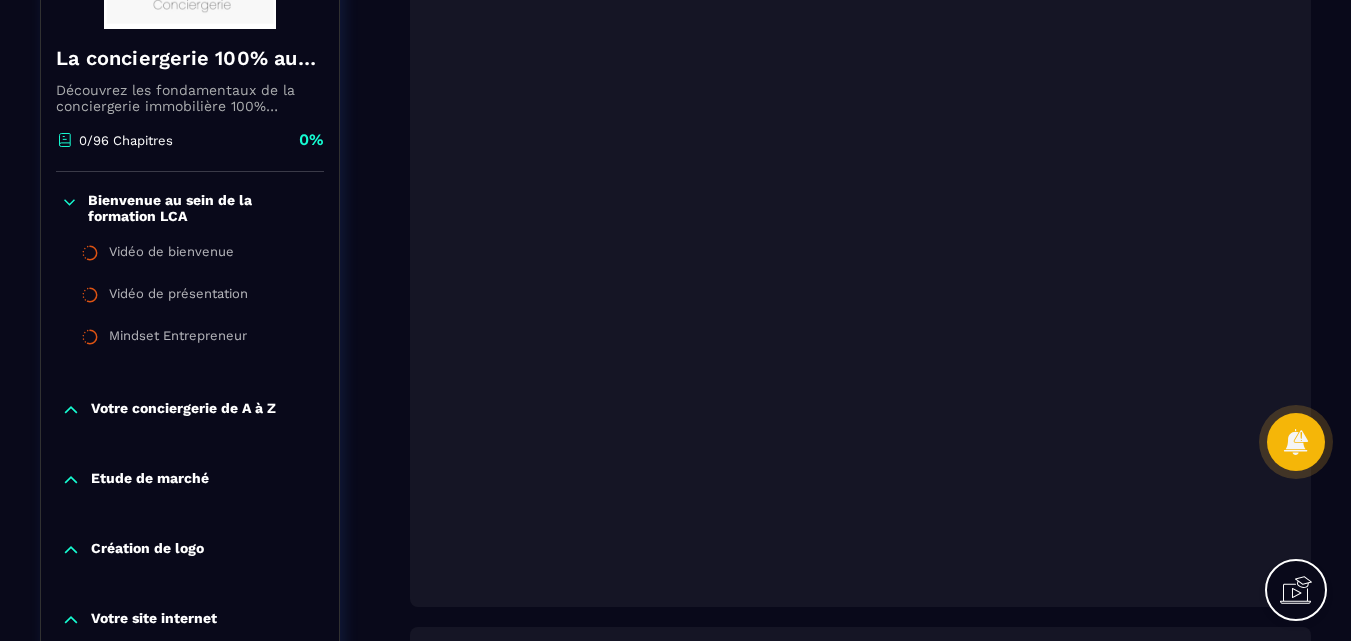 scroll, scrollTop: 400, scrollLeft: 0, axis: vertical 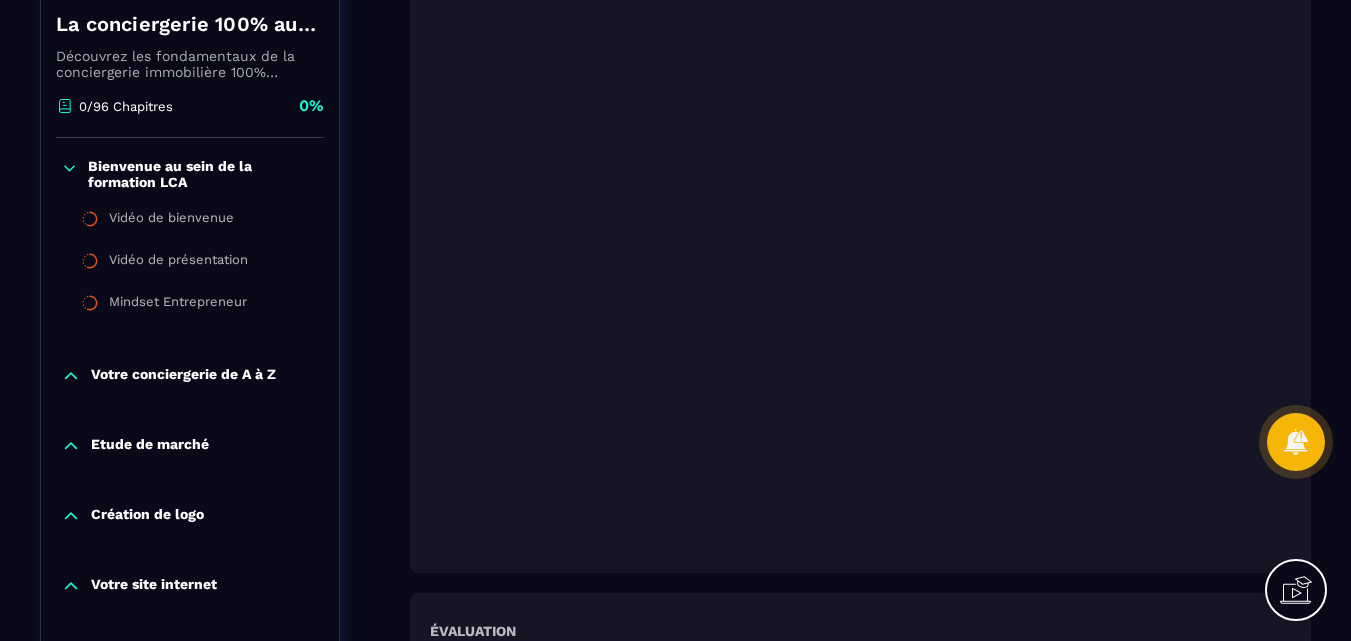 click 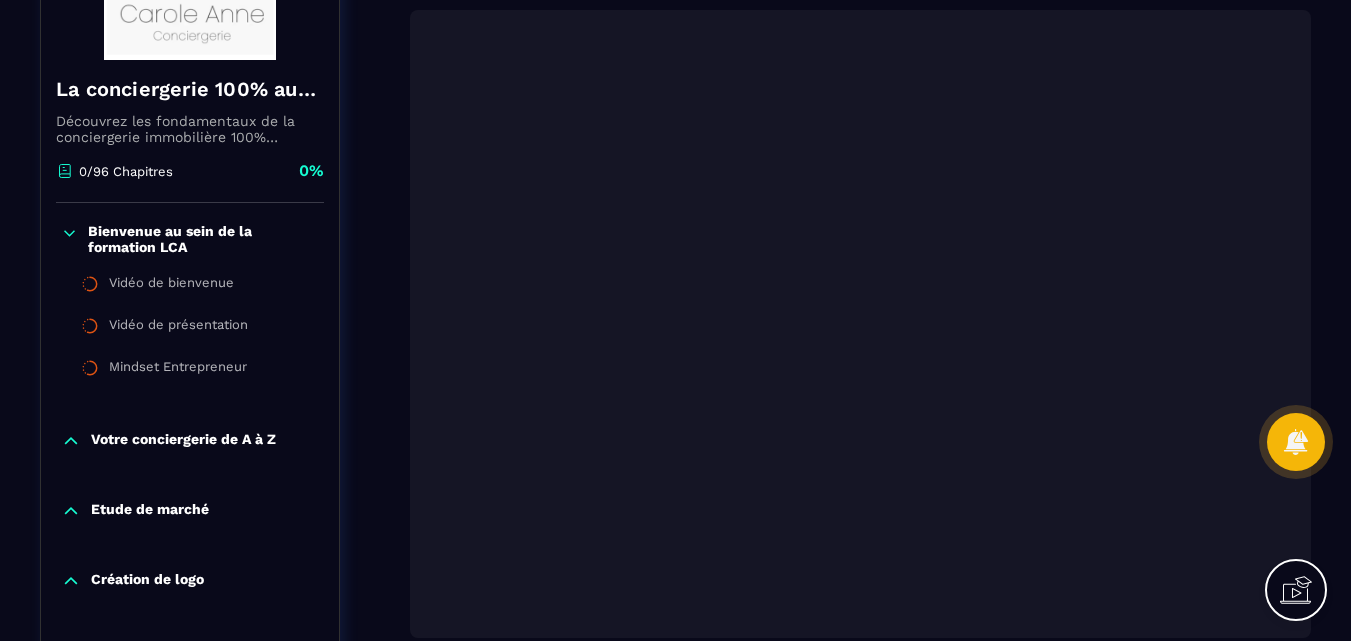 scroll, scrollTop: 300, scrollLeft: 0, axis: vertical 